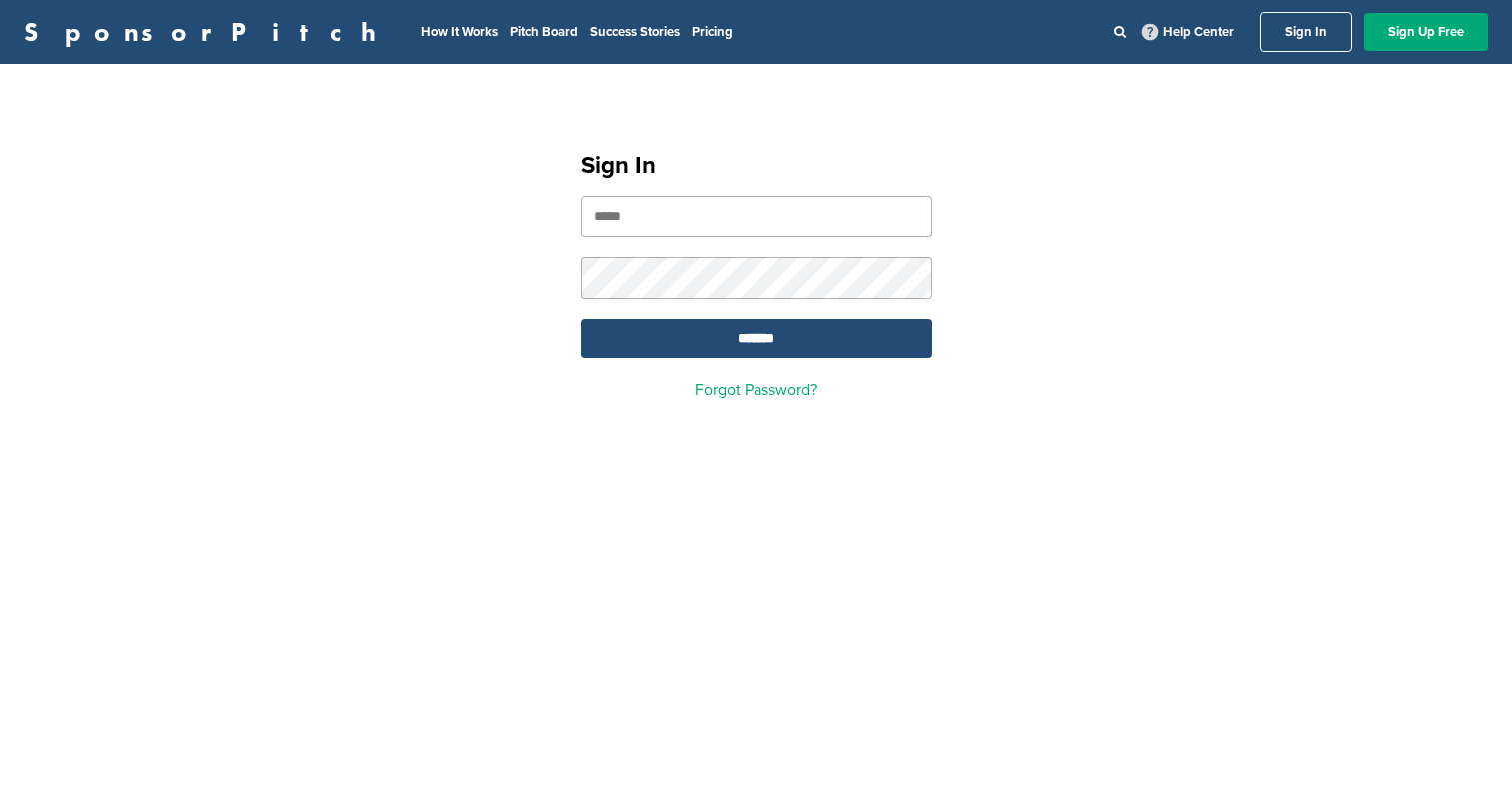 scroll, scrollTop: 0, scrollLeft: 0, axis: both 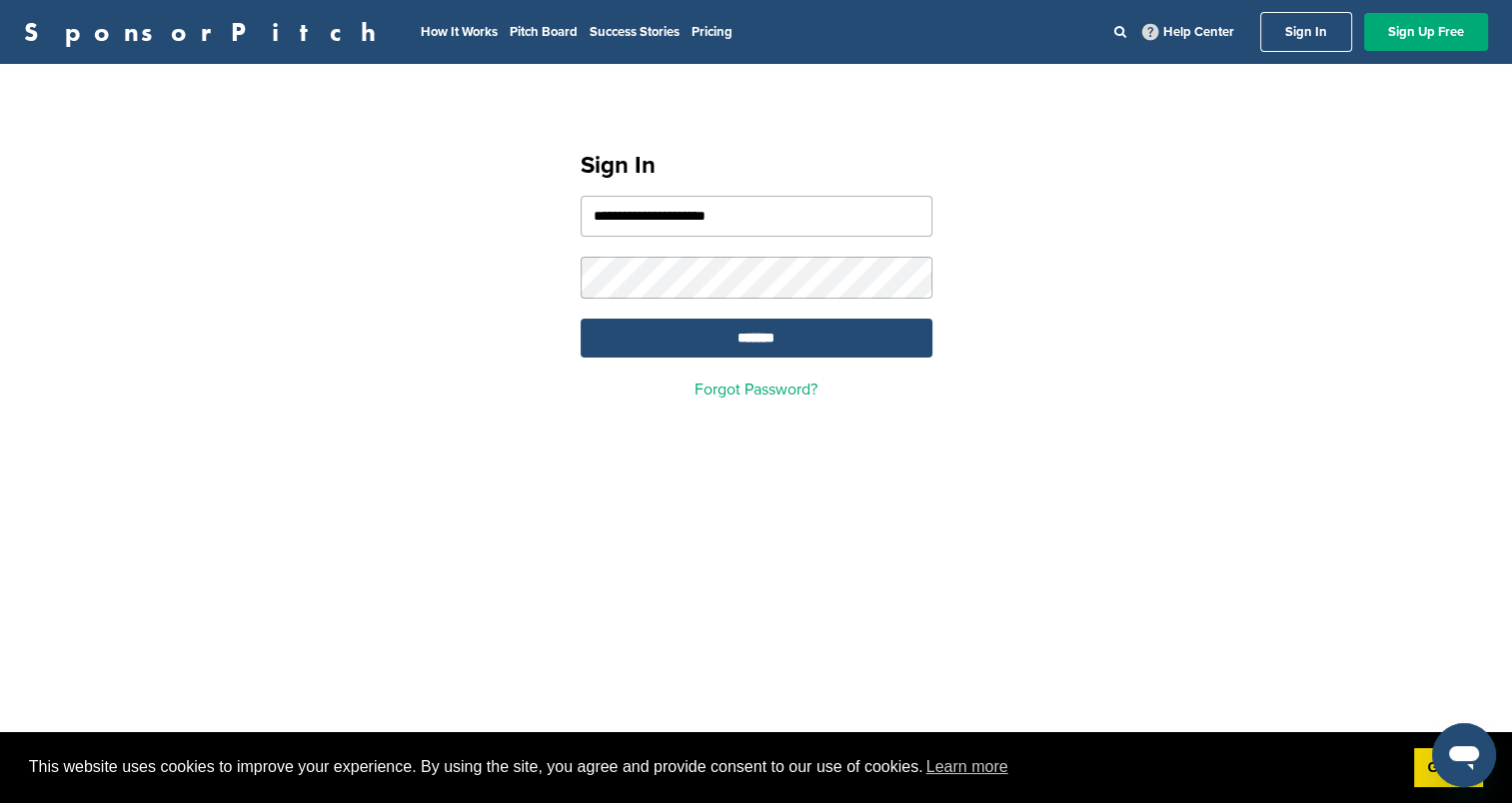 click on "**********" at bounding box center [756, 216] 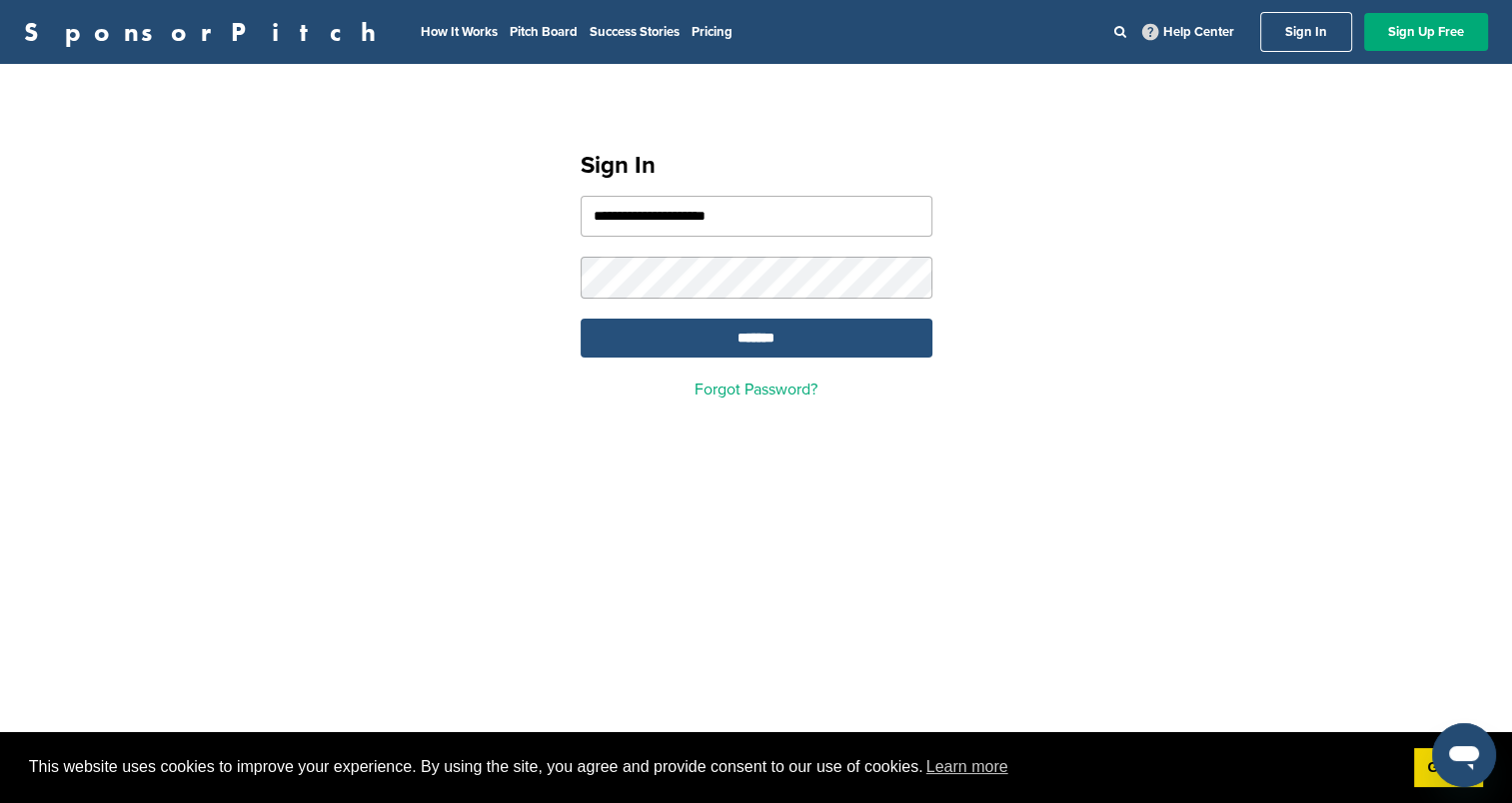 click on "*******" at bounding box center [756, 338] 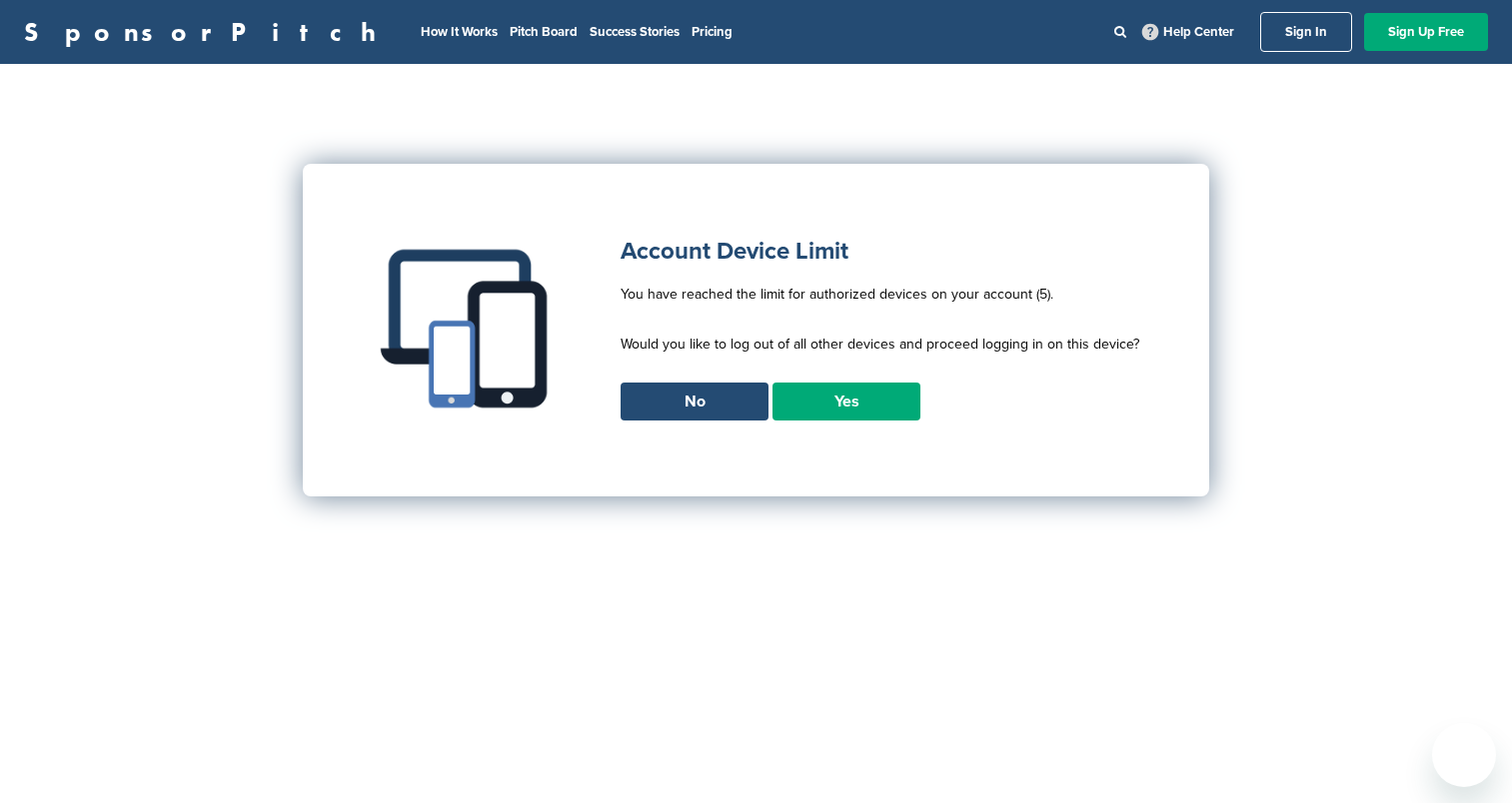 scroll, scrollTop: 0, scrollLeft: 0, axis: both 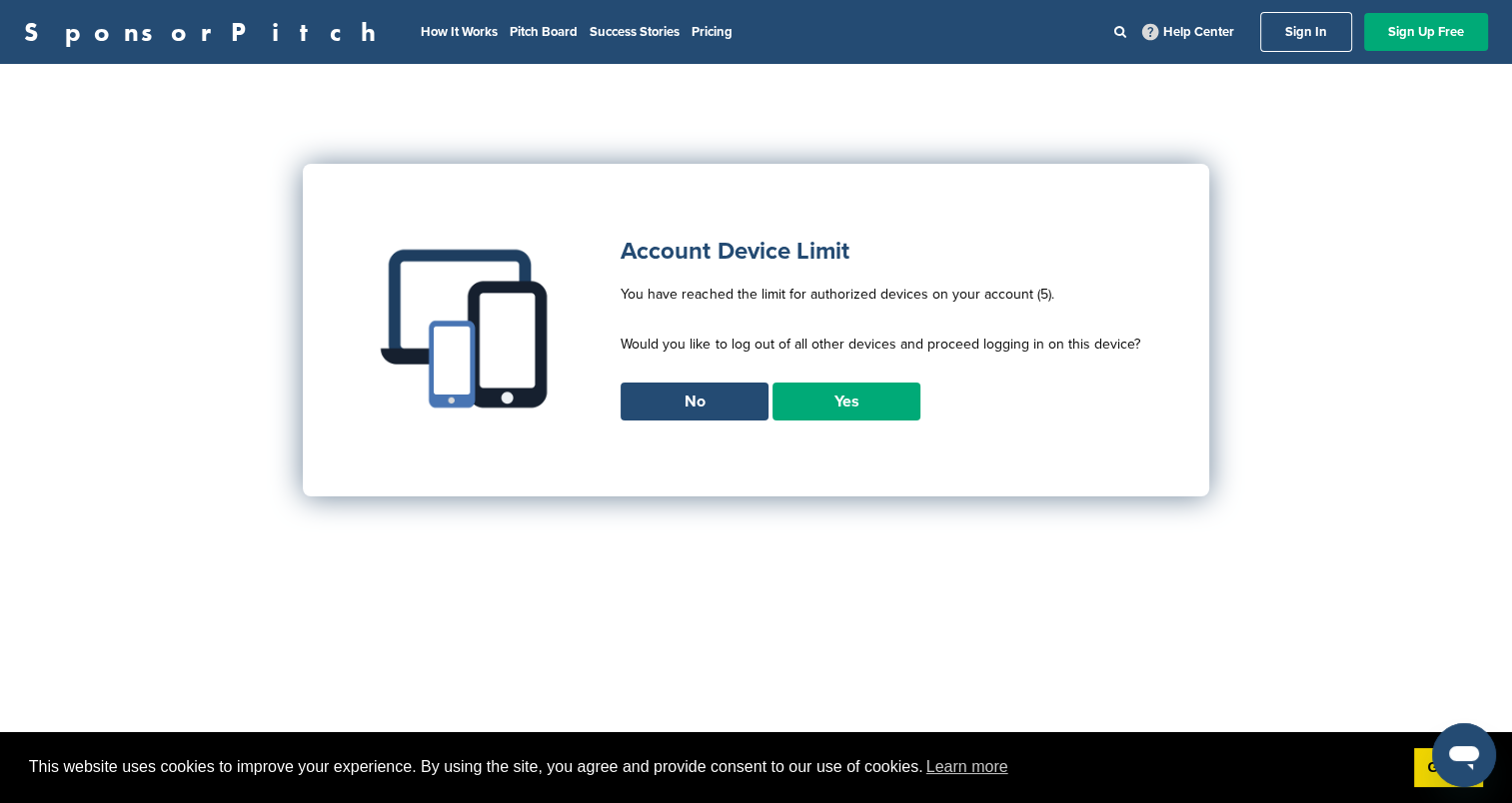 click on "Yes" at bounding box center (846, 402) 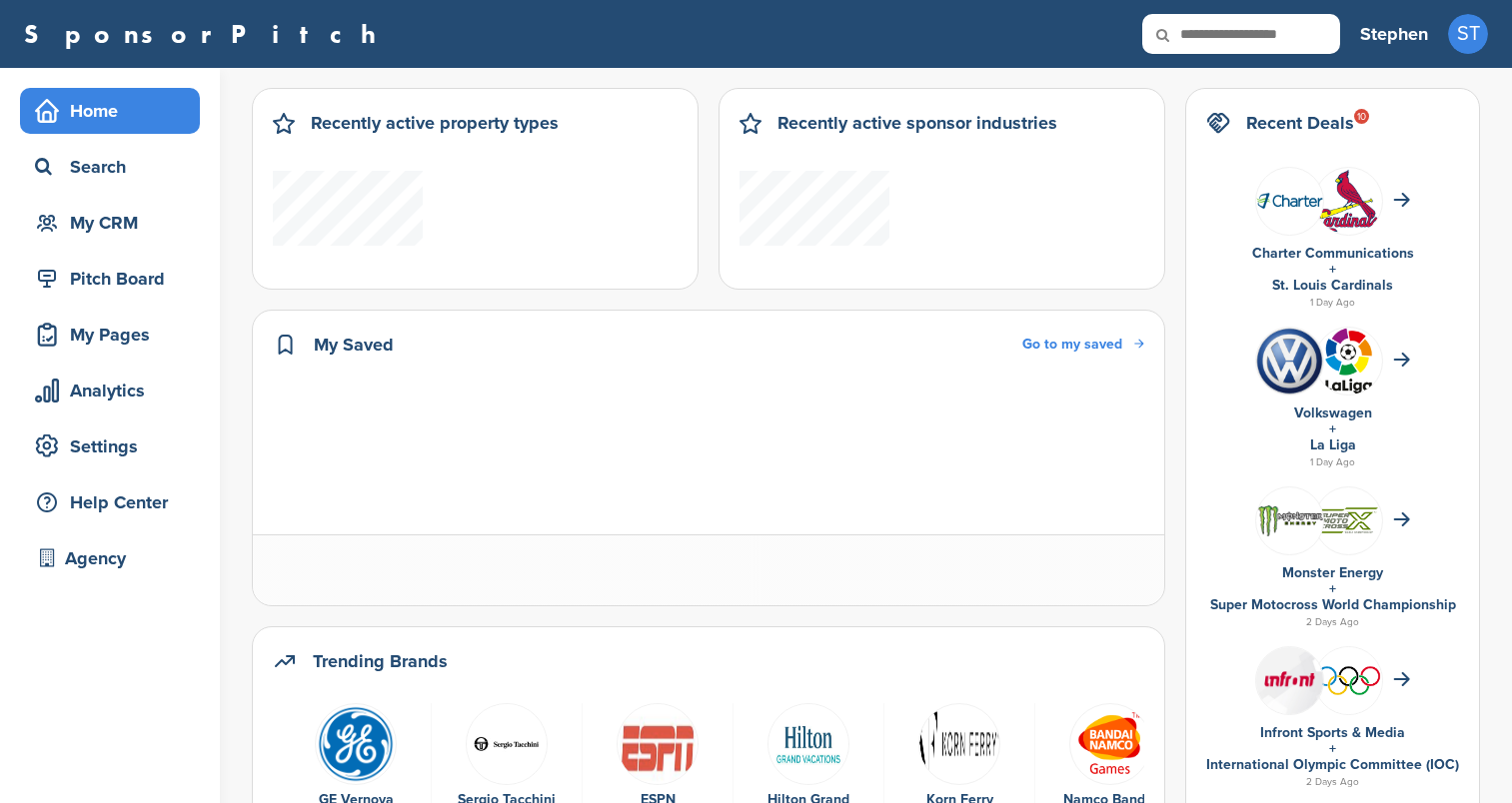 scroll, scrollTop: 0, scrollLeft: 0, axis: both 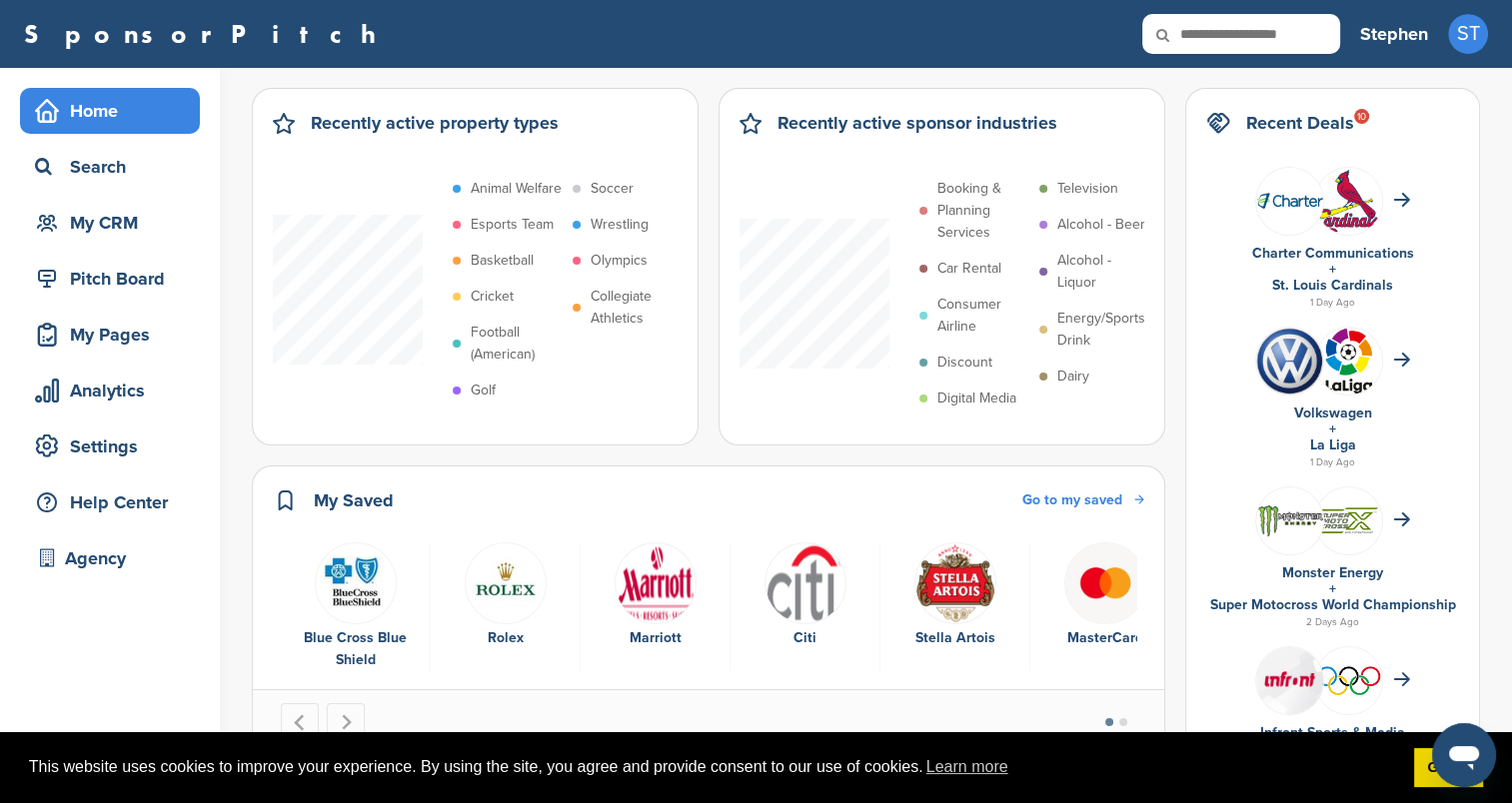 click at bounding box center (1176, 35) 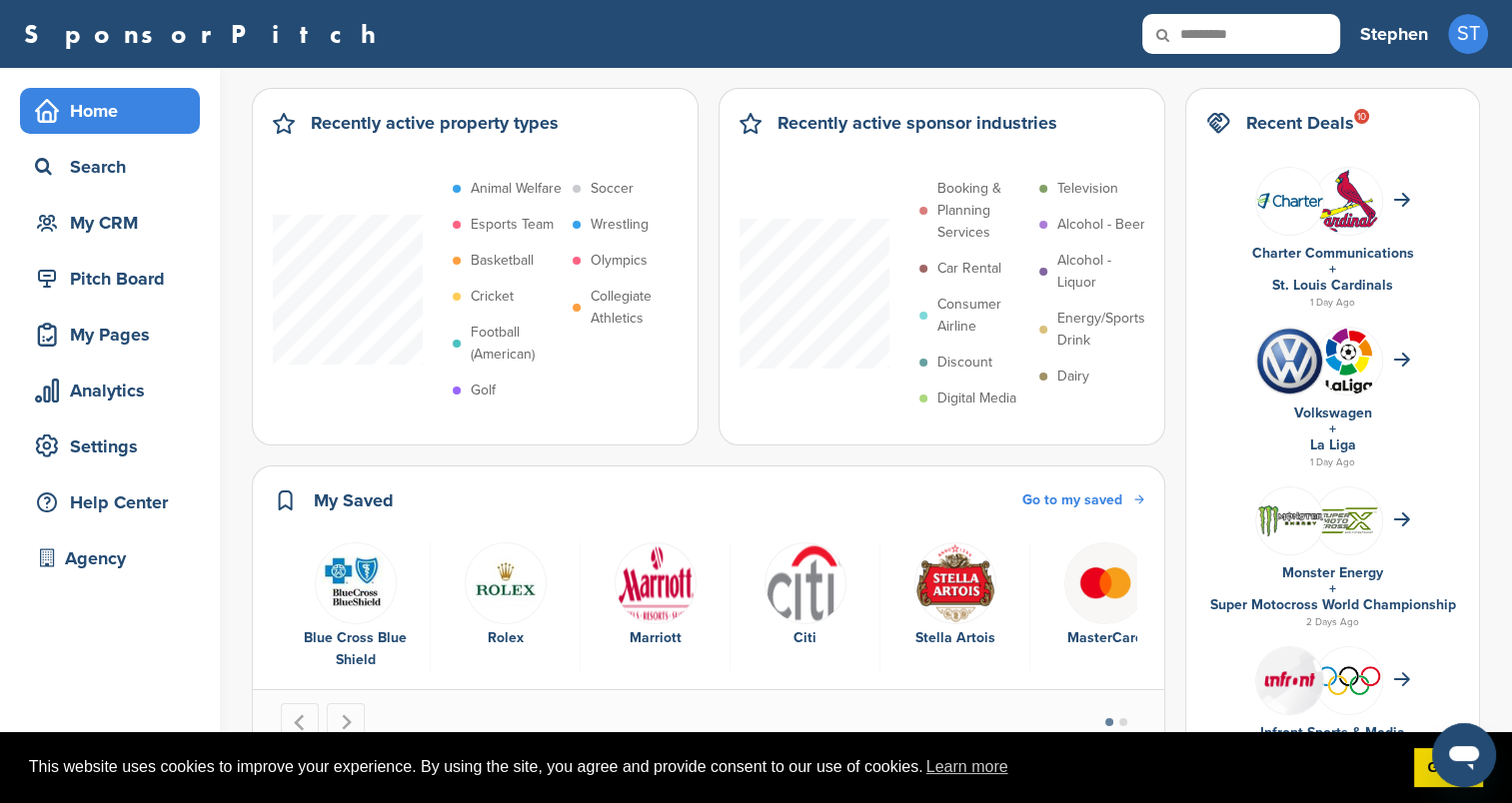 type on "*********" 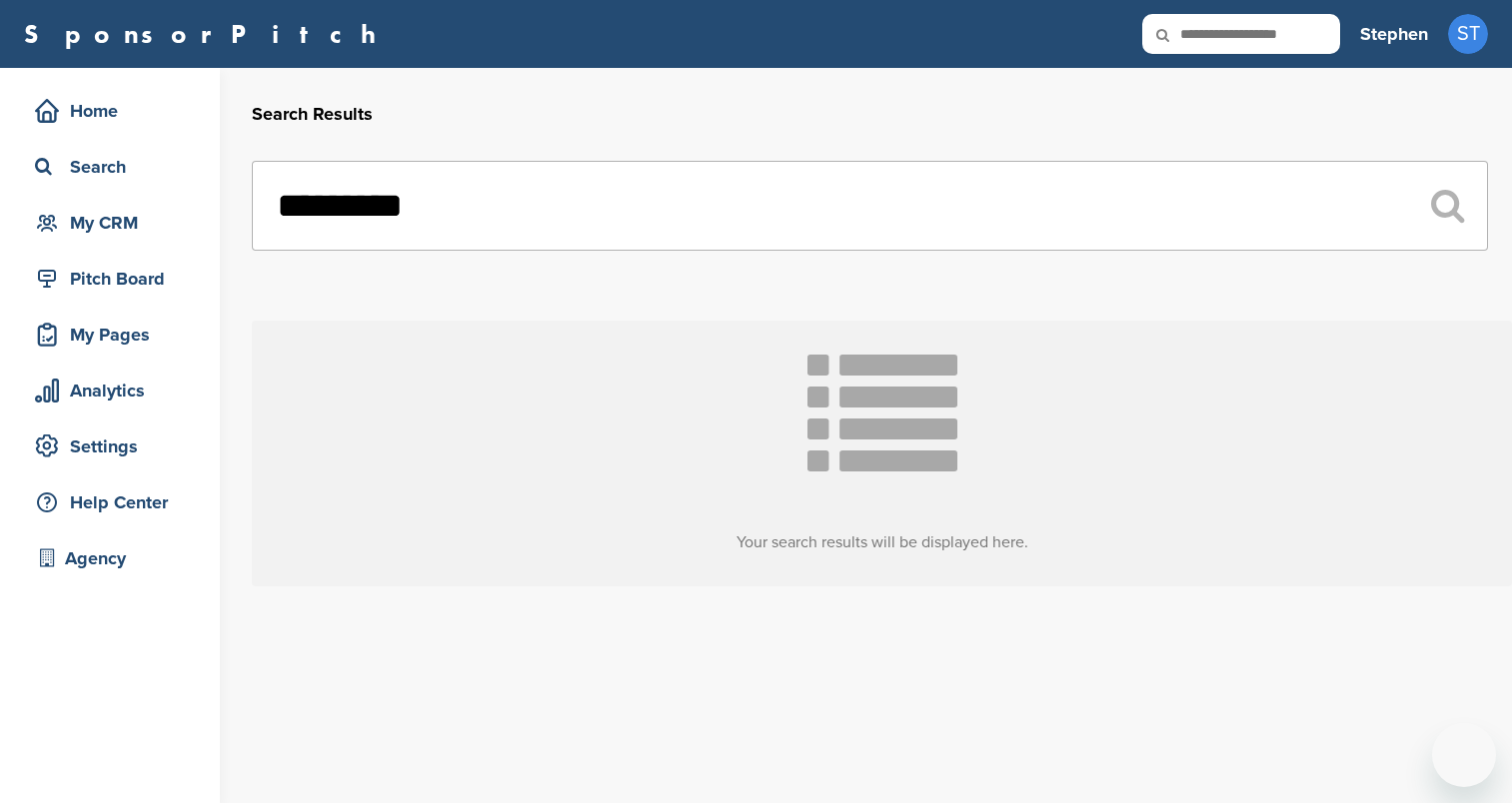 scroll, scrollTop: 0, scrollLeft: 0, axis: both 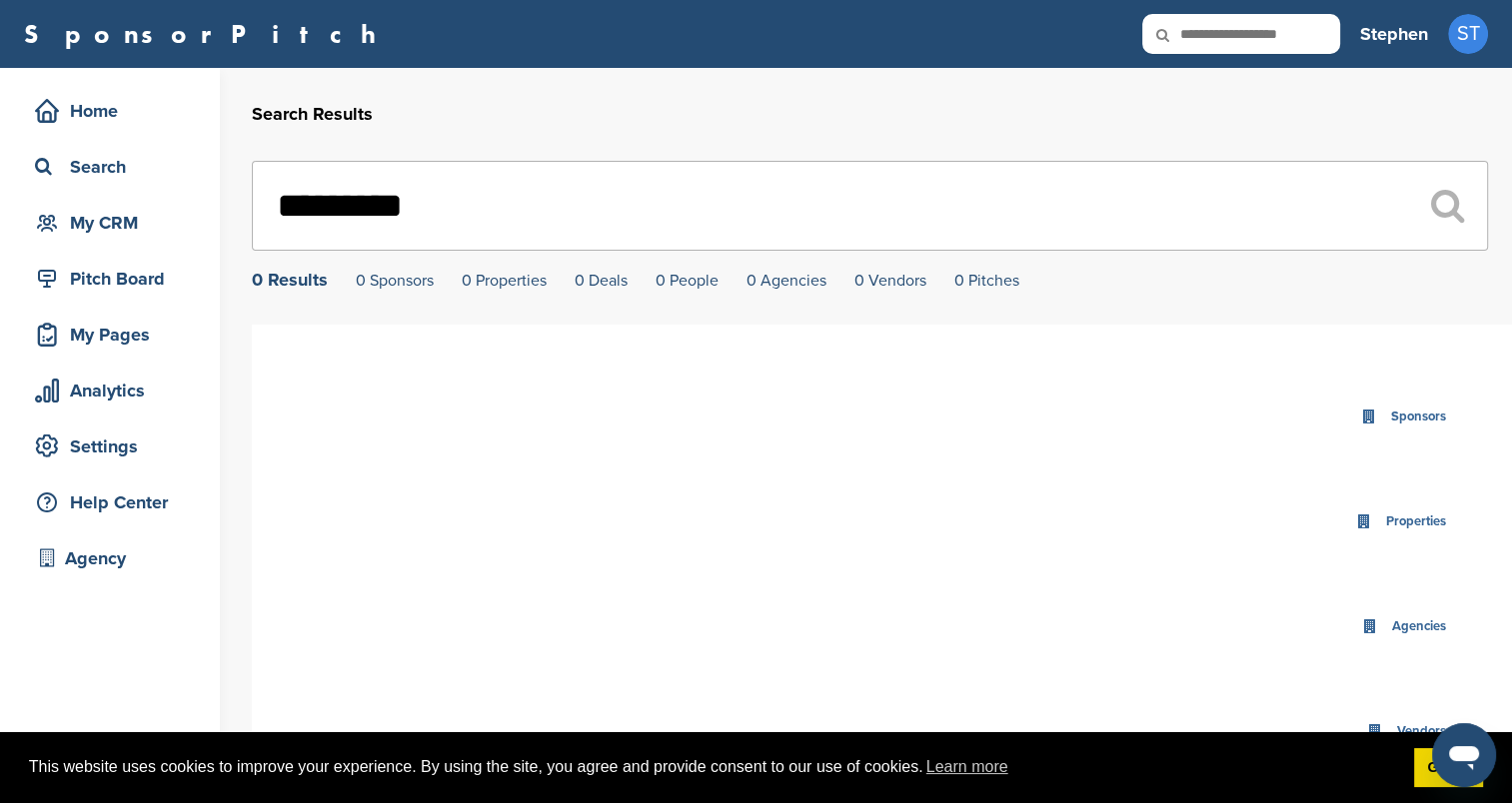 drag, startPoint x: 440, startPoint y: 260, endPoint x: 163, endPoint y: 246, distance: 277.35356 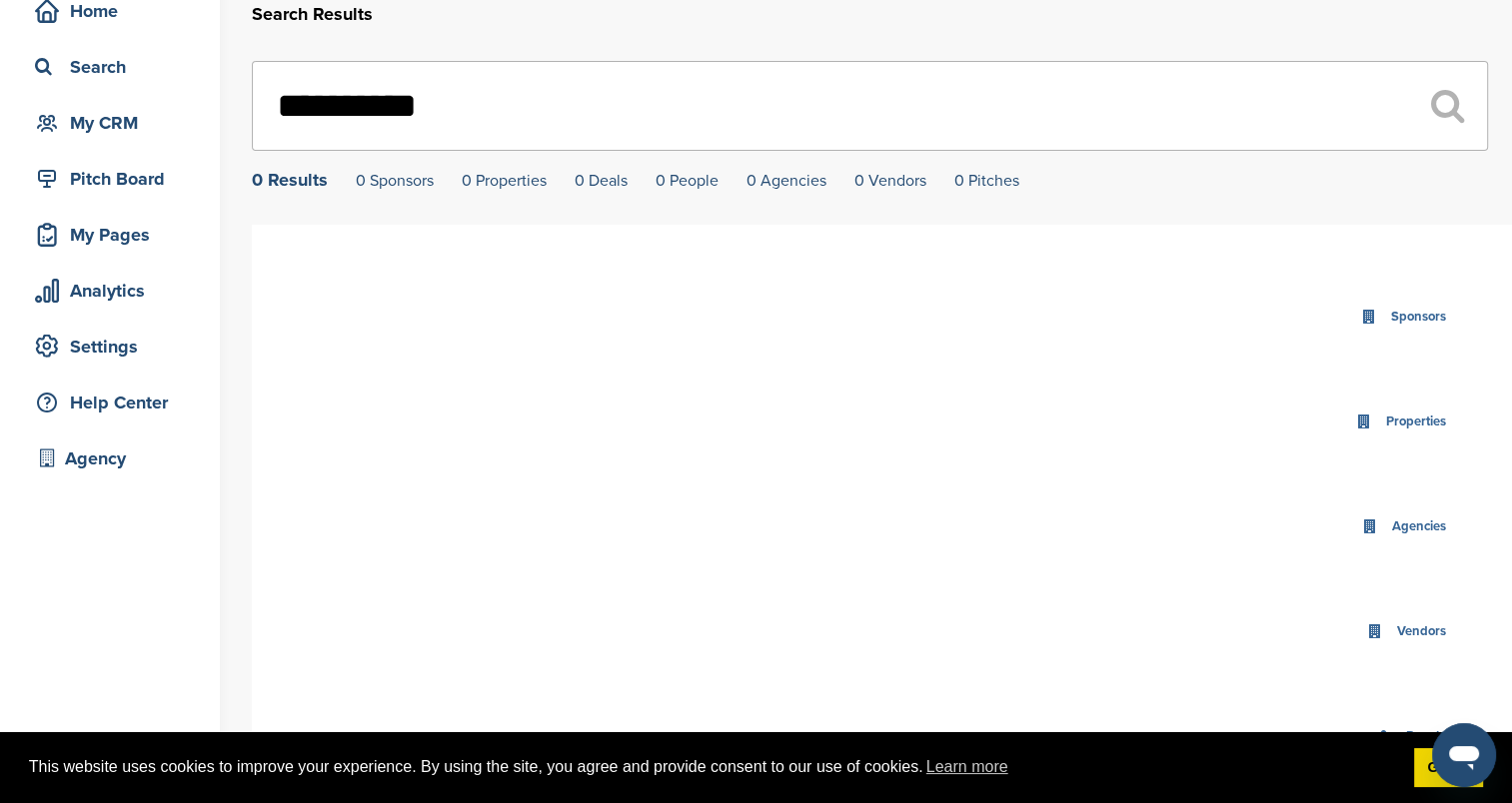 scroll, scrollTop: 100, scrollLeft: 0, axis: vertical 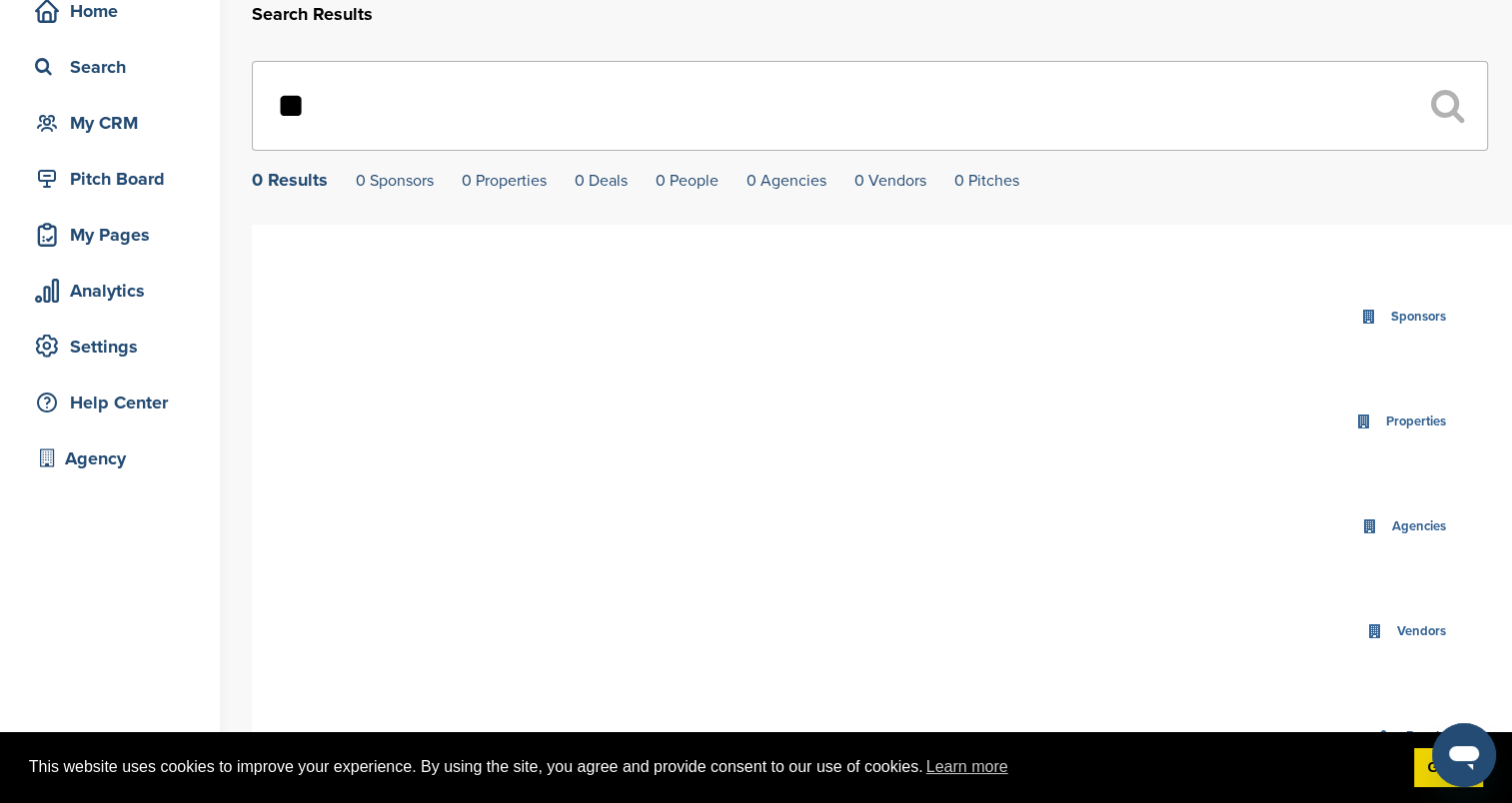 type on "*" 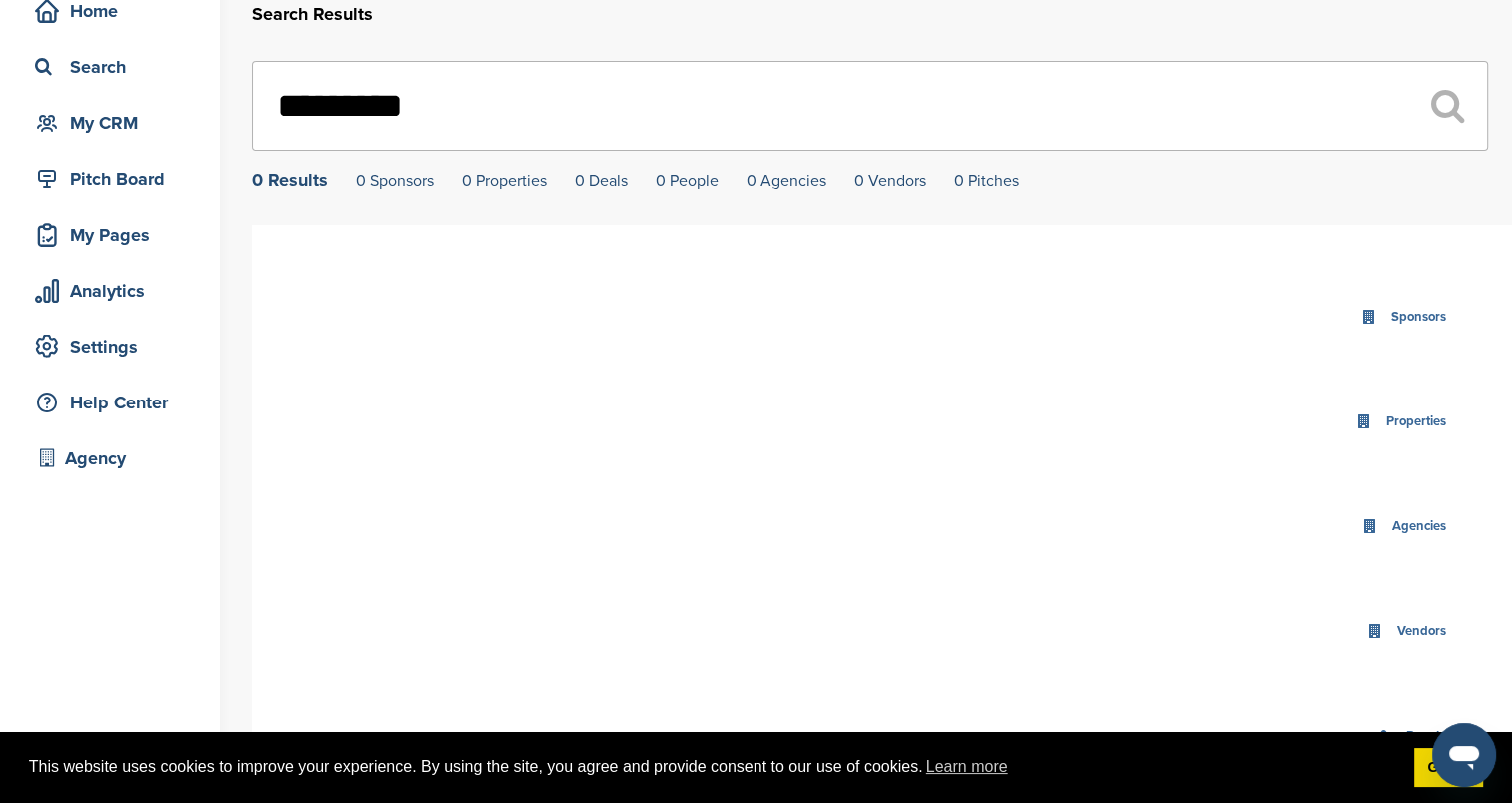 drag, startPoint x: 547, startPoint y: 108, endPoint x: 264, endPoint y: 114, distance: 283.0636 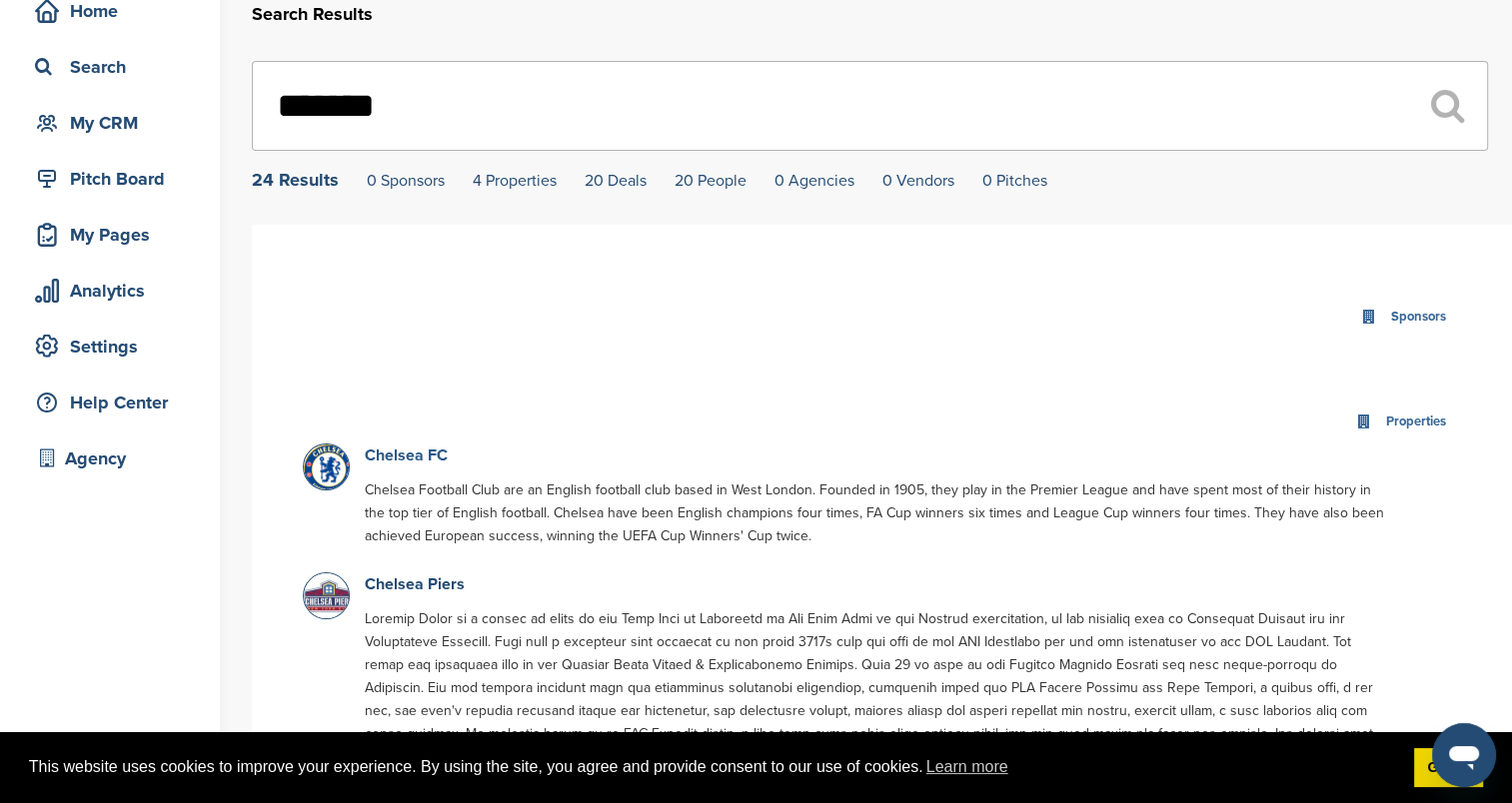 type on "*******" 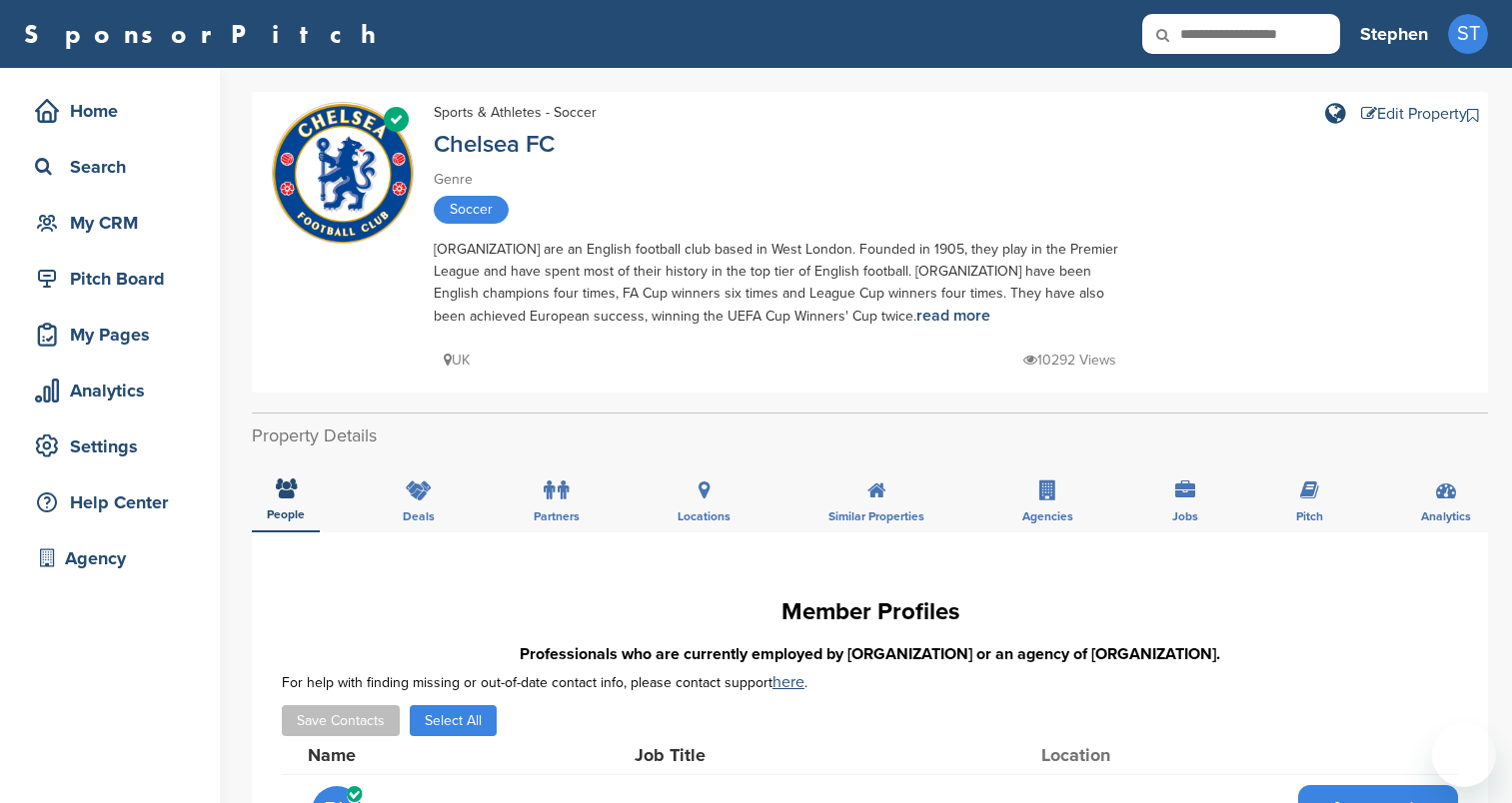 scroll, scrollTop: 0, scrollLeft: 0, axis: both 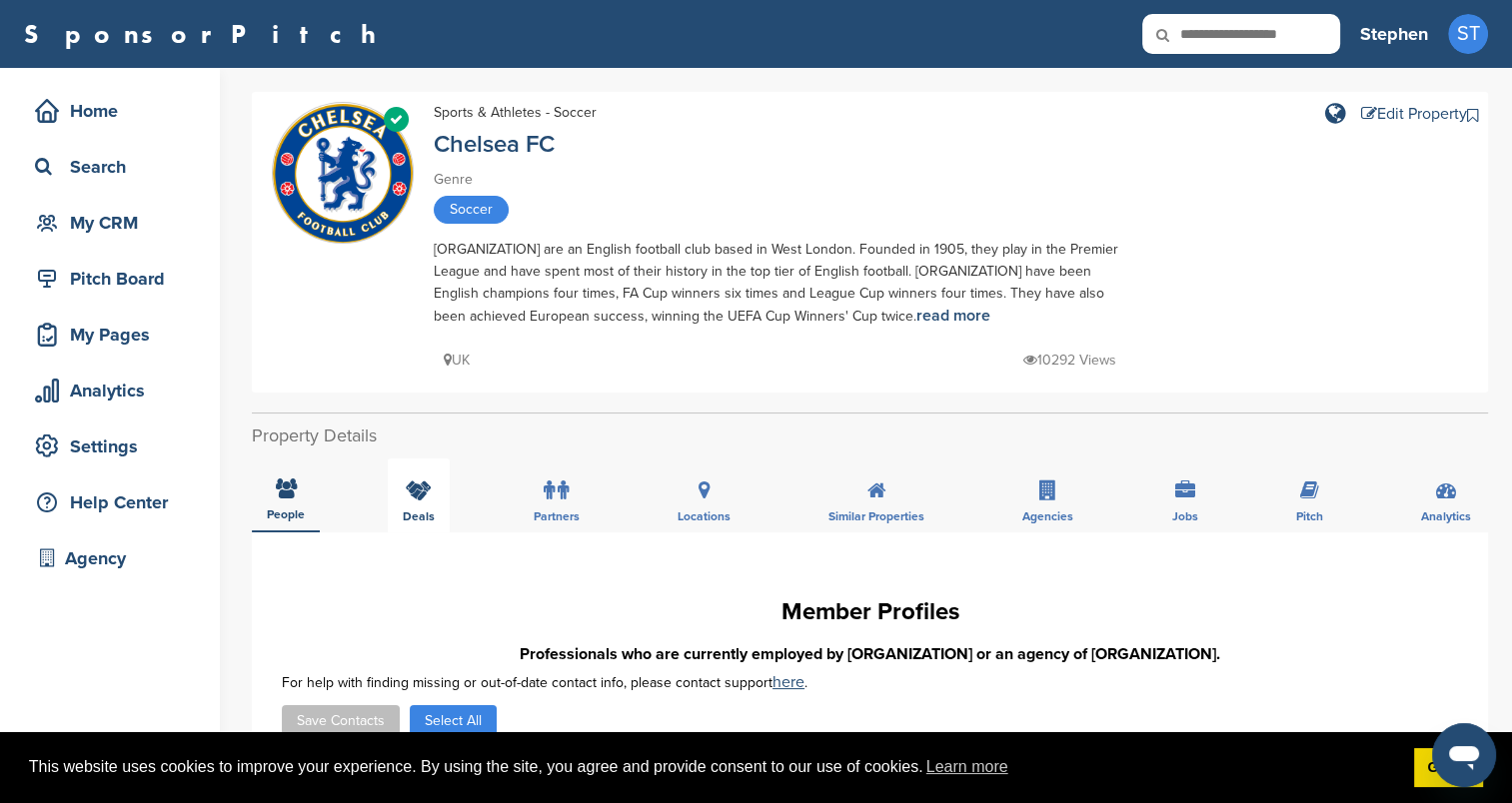click on "Deals" at bounding box center (419, 495) 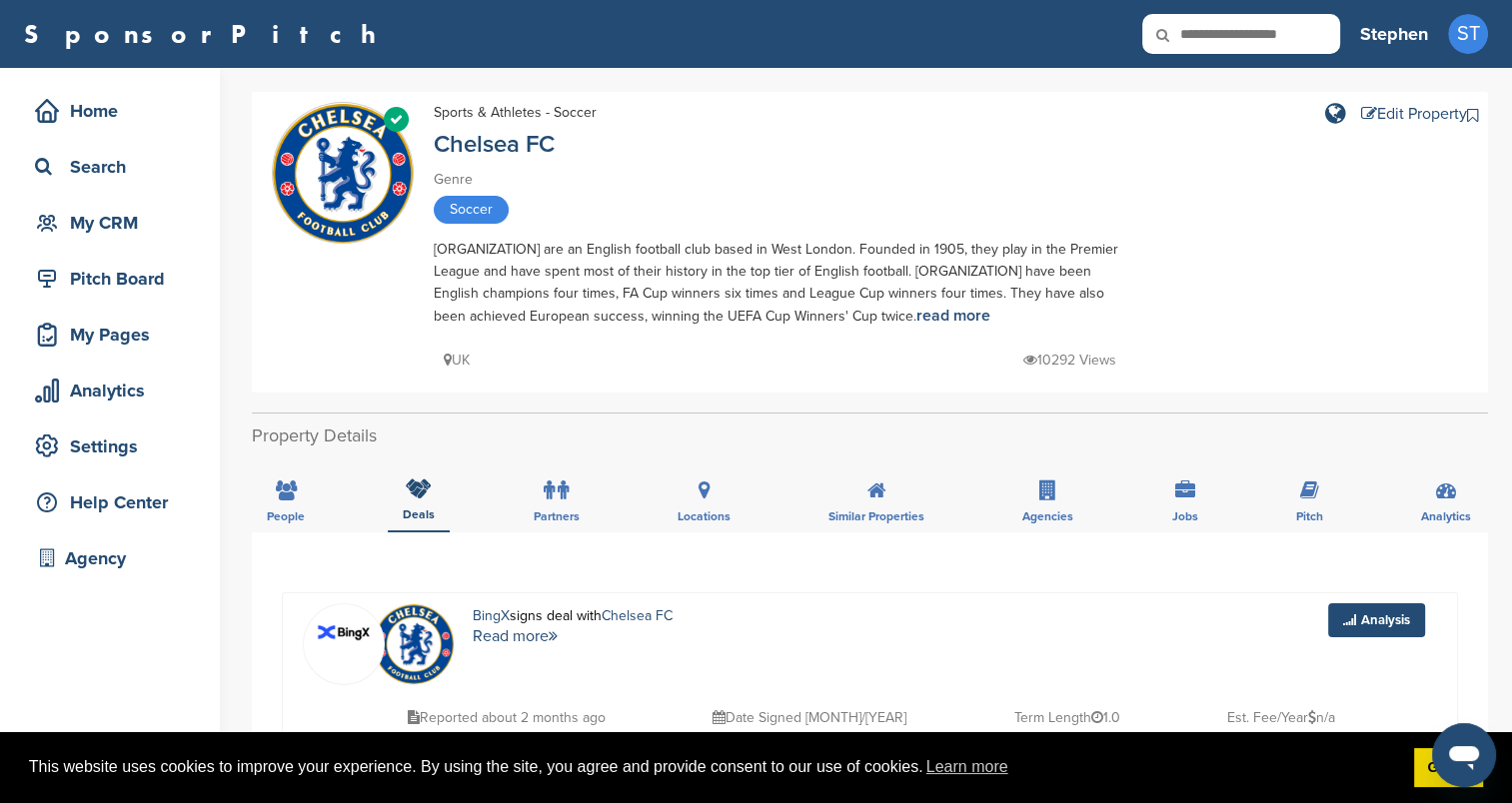click at bounding box center [1241, 34] 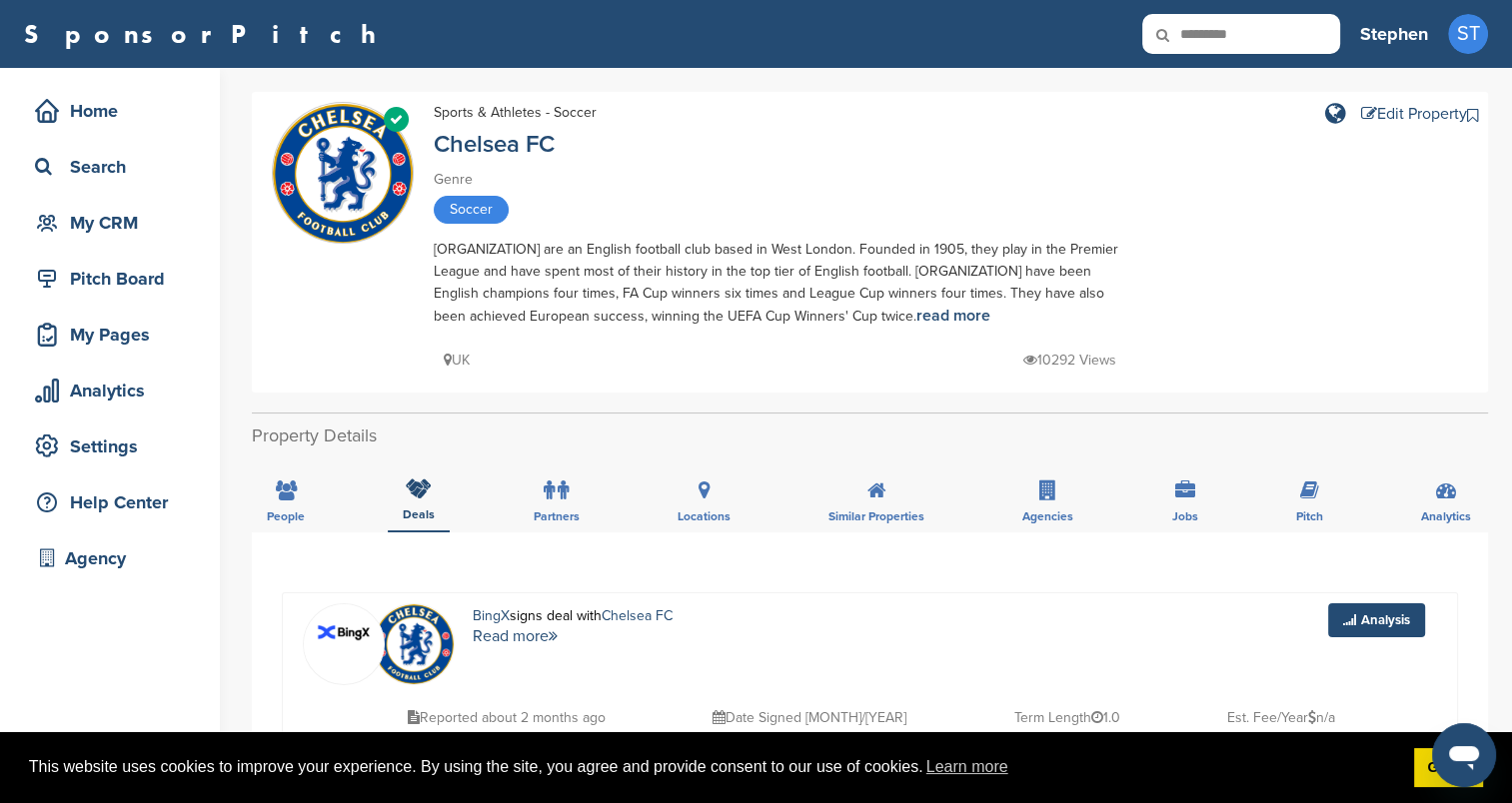 type on "*********" 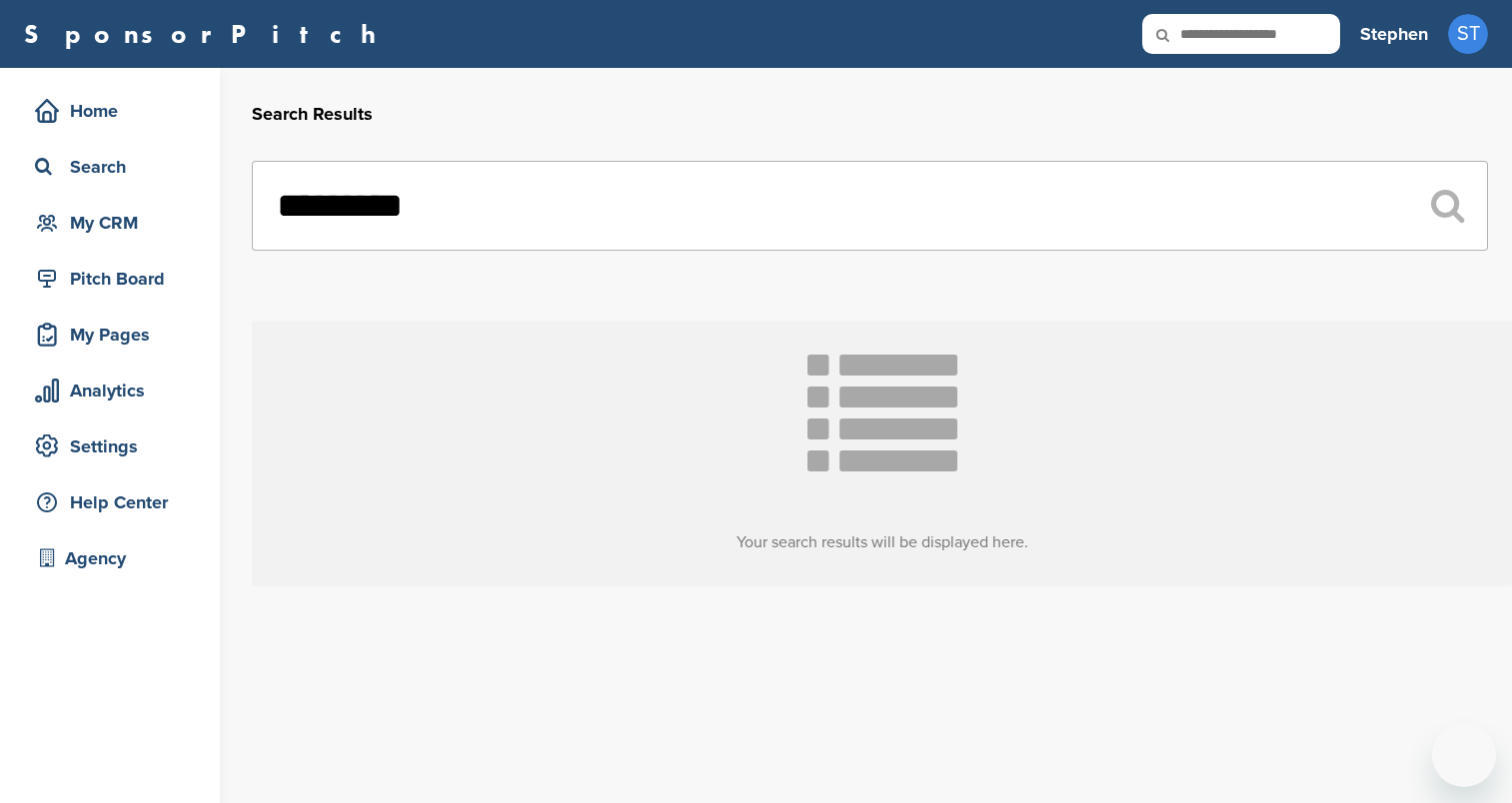 scroll, scrollTop: 0, scrollLeft: 0, axis: both 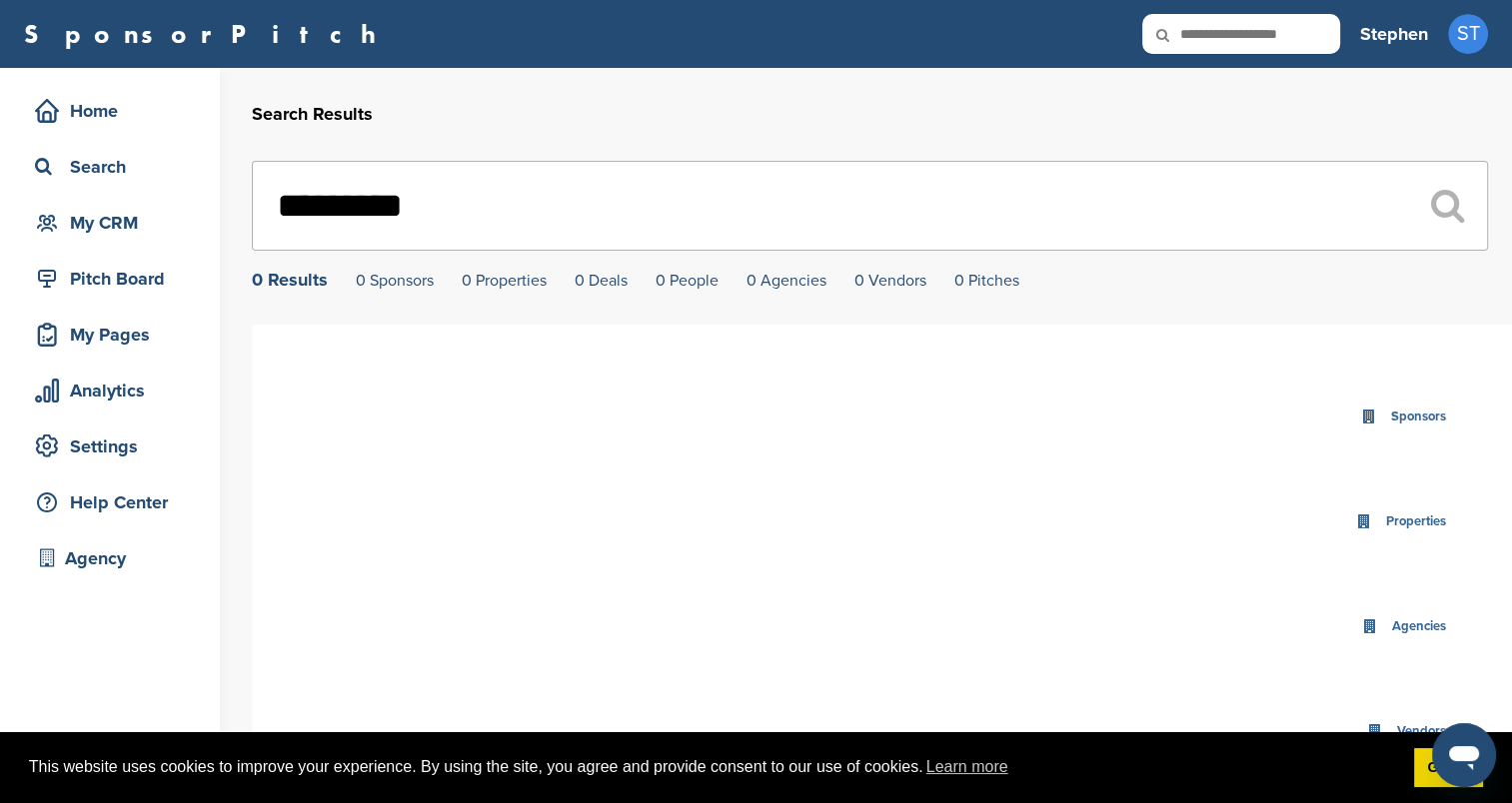 drag, startPoint x: 435, startPoint y: 232, endPoint x: 248, endPoint y: 225, distance: 187.13097 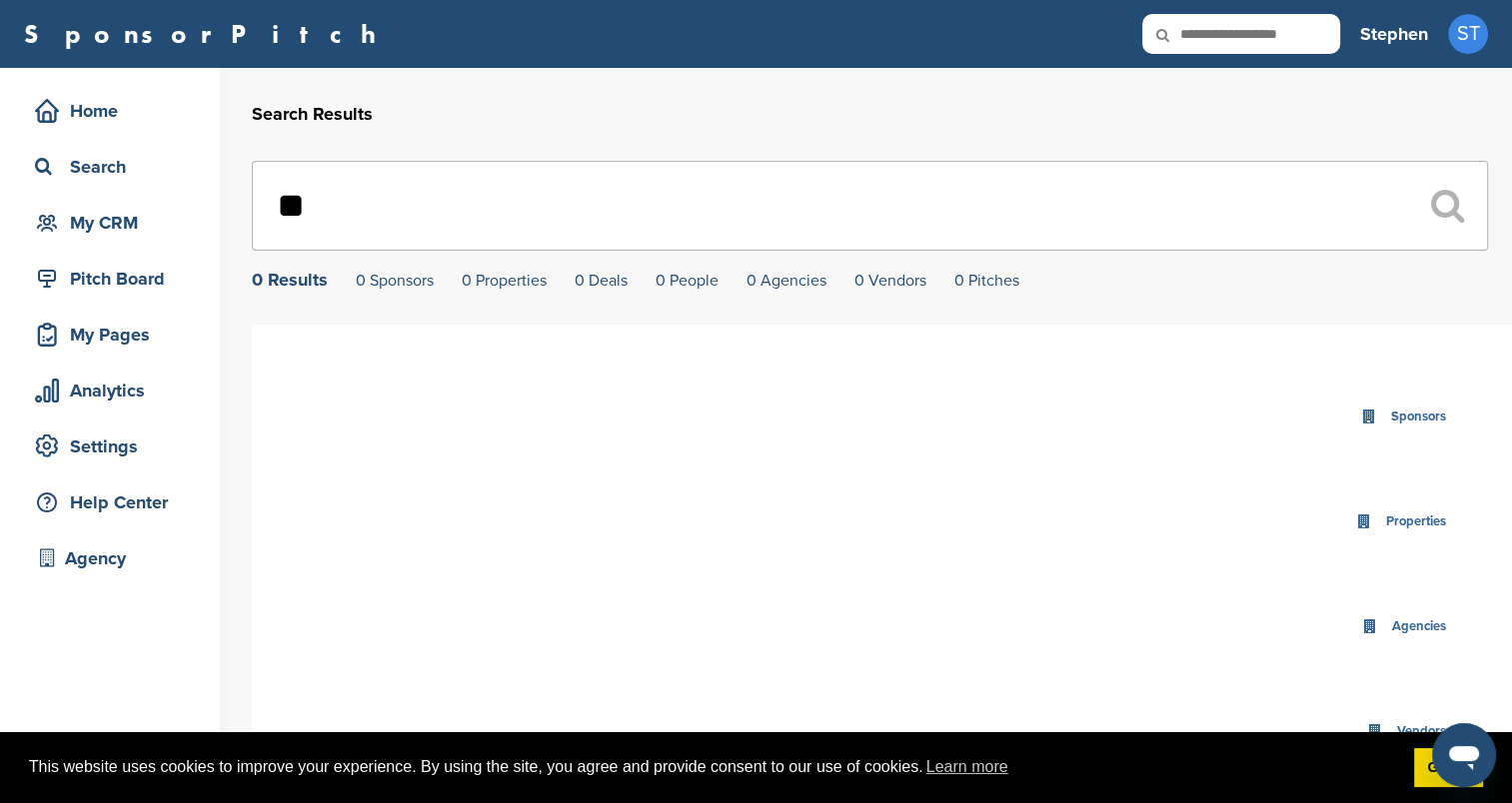 type on "*" 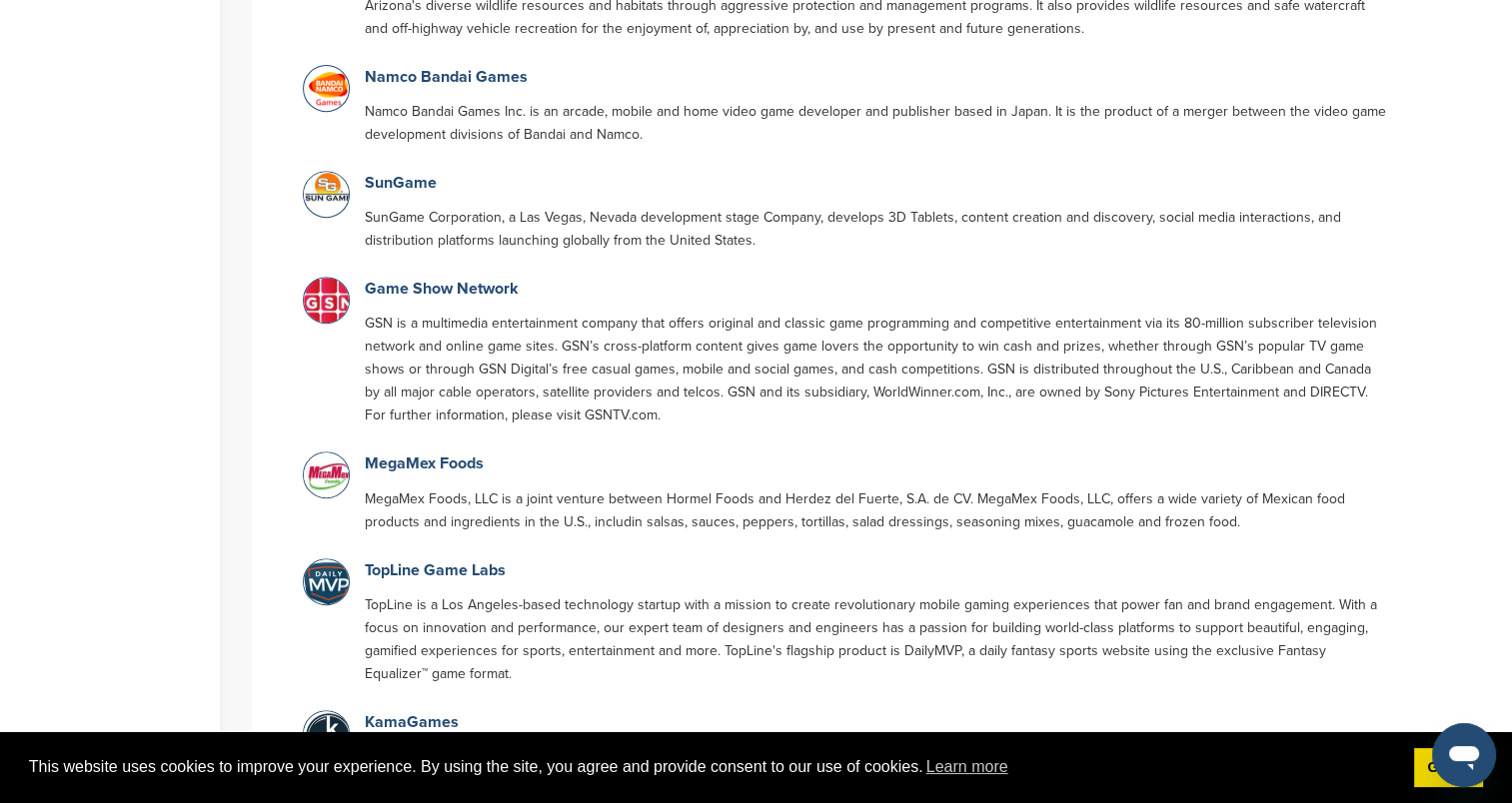 scroll, scrollTop: 899, scrollLeft: 0, axis: vertical 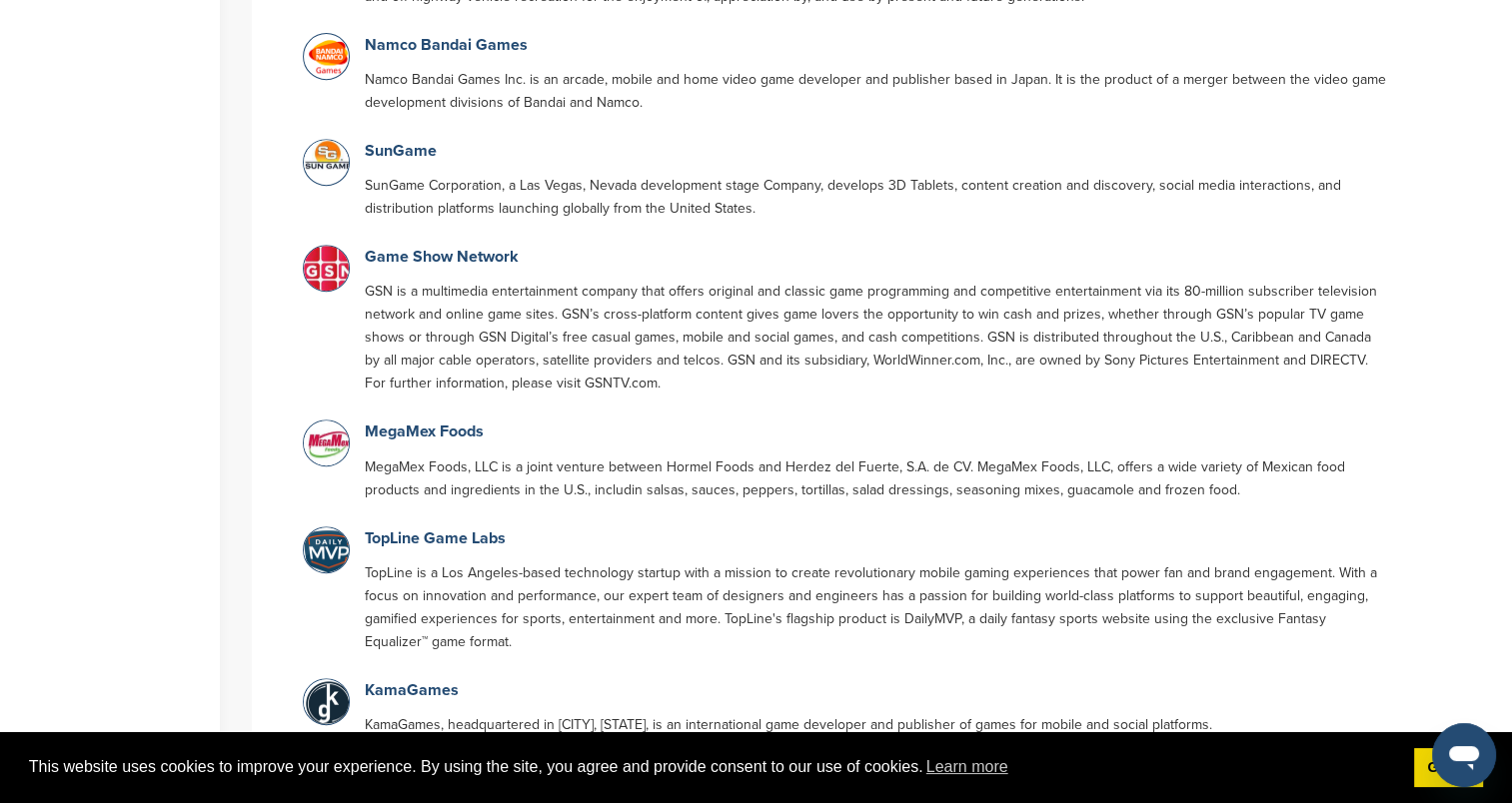 type on "****" 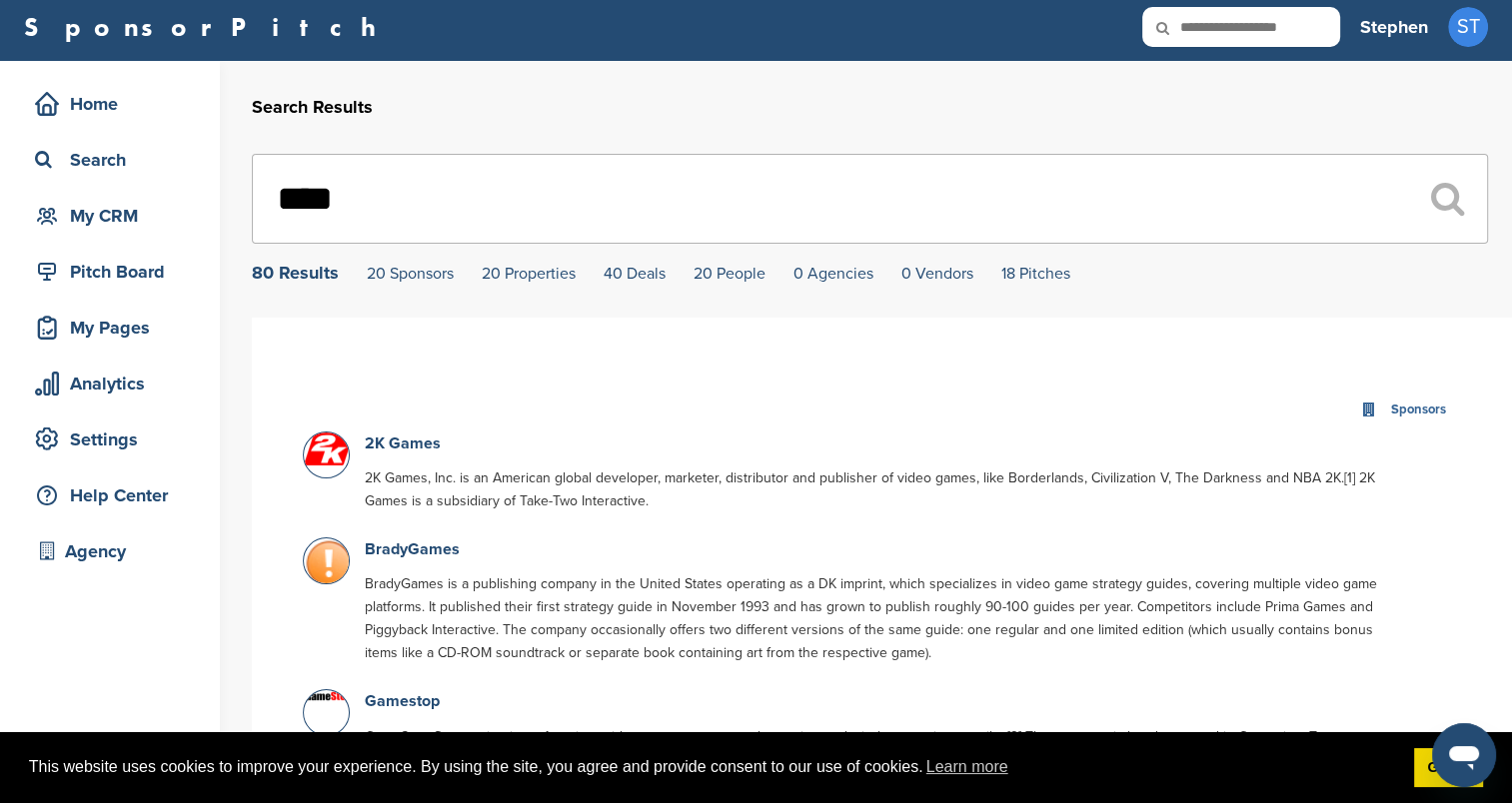 scroll, scrollTop: 0, scrollLeft: 0, axis: both 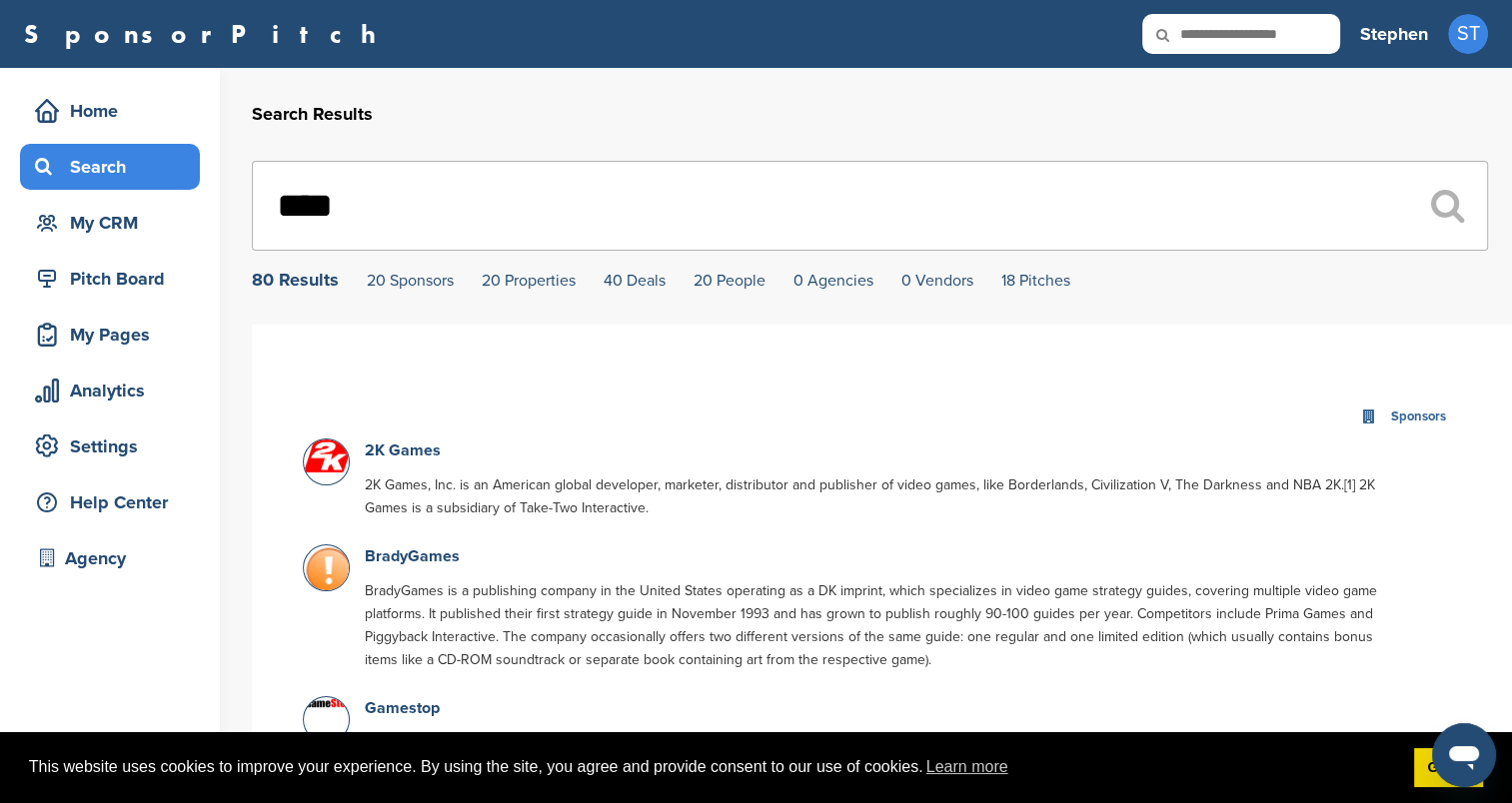 click on "Search" at bounding box center [115, 167] 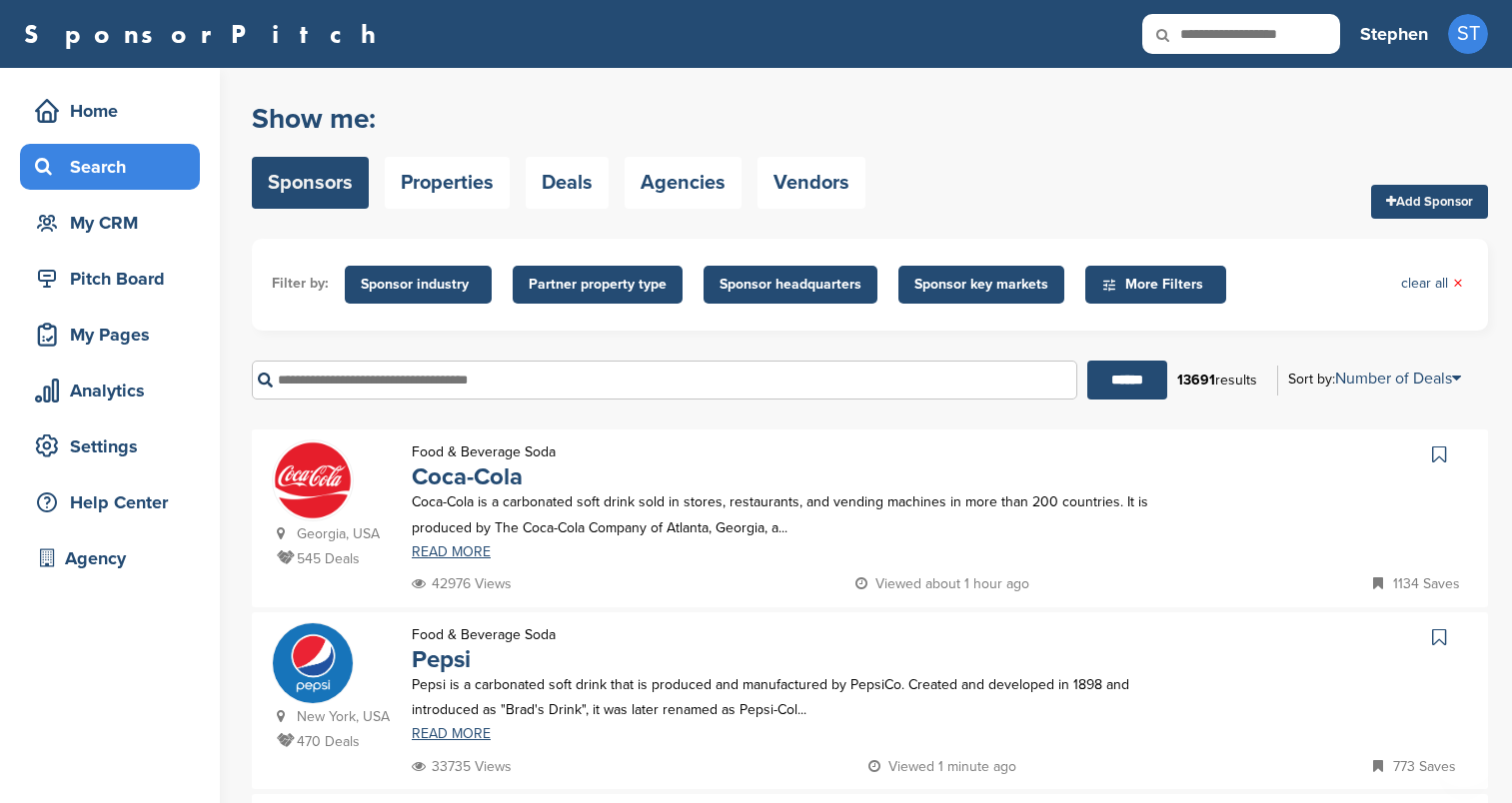 scroll, scrollTop: 0, scrollLeft: 0, axis: both 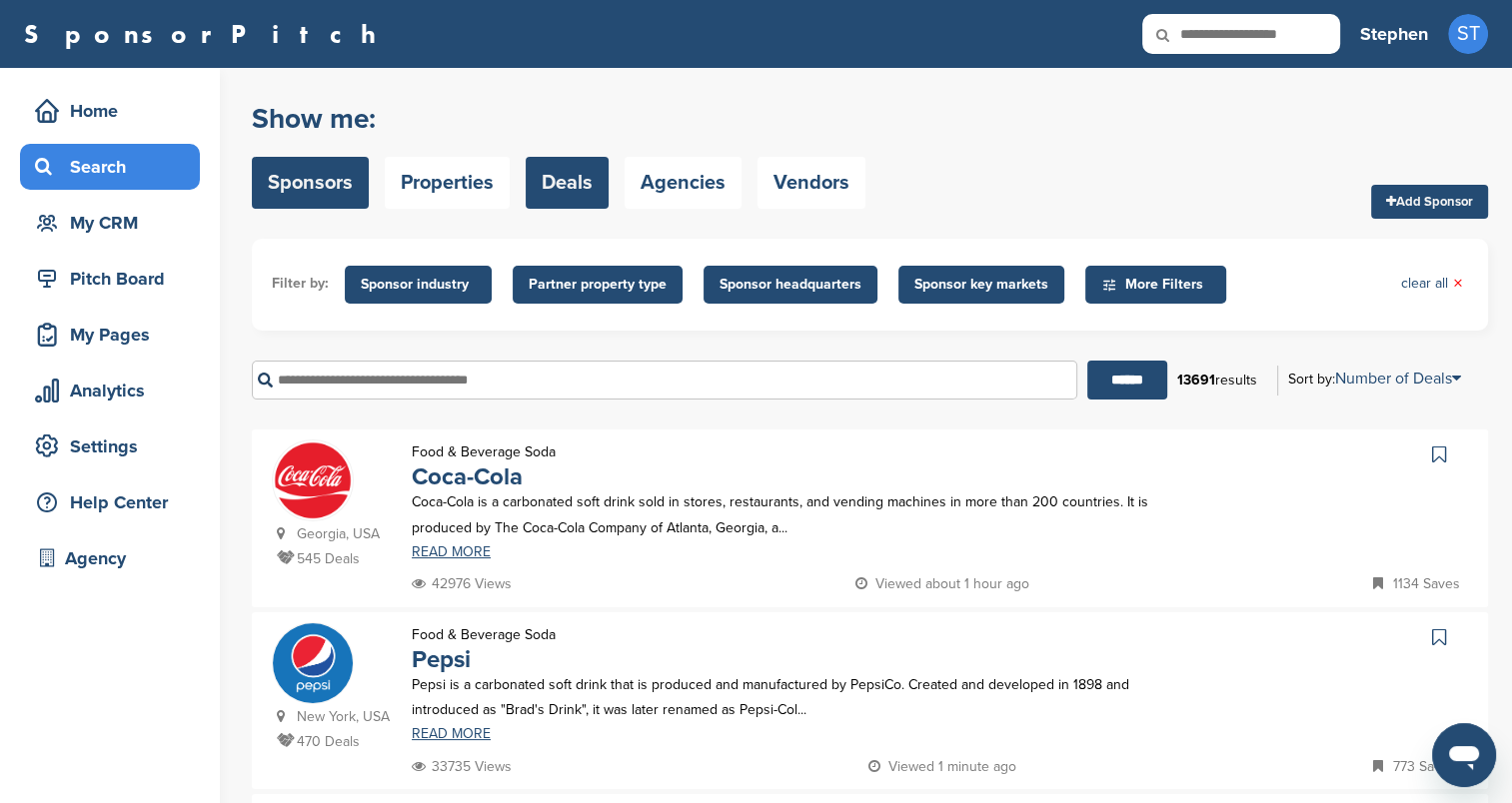 click on "Deals" at bounding box center (567, 183) 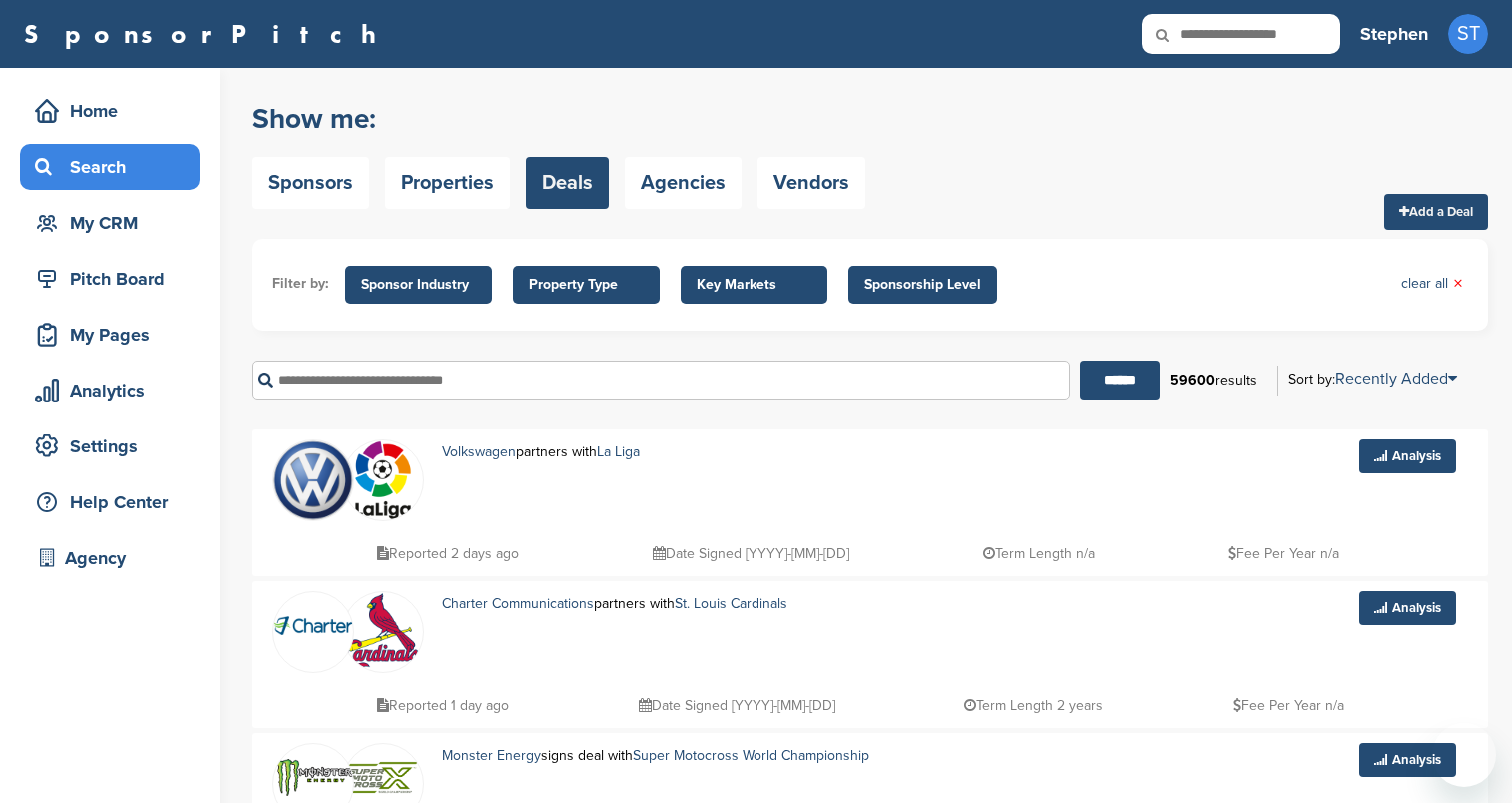 scroll, scrollTop: 0, scrollLeft: 0, axis: both 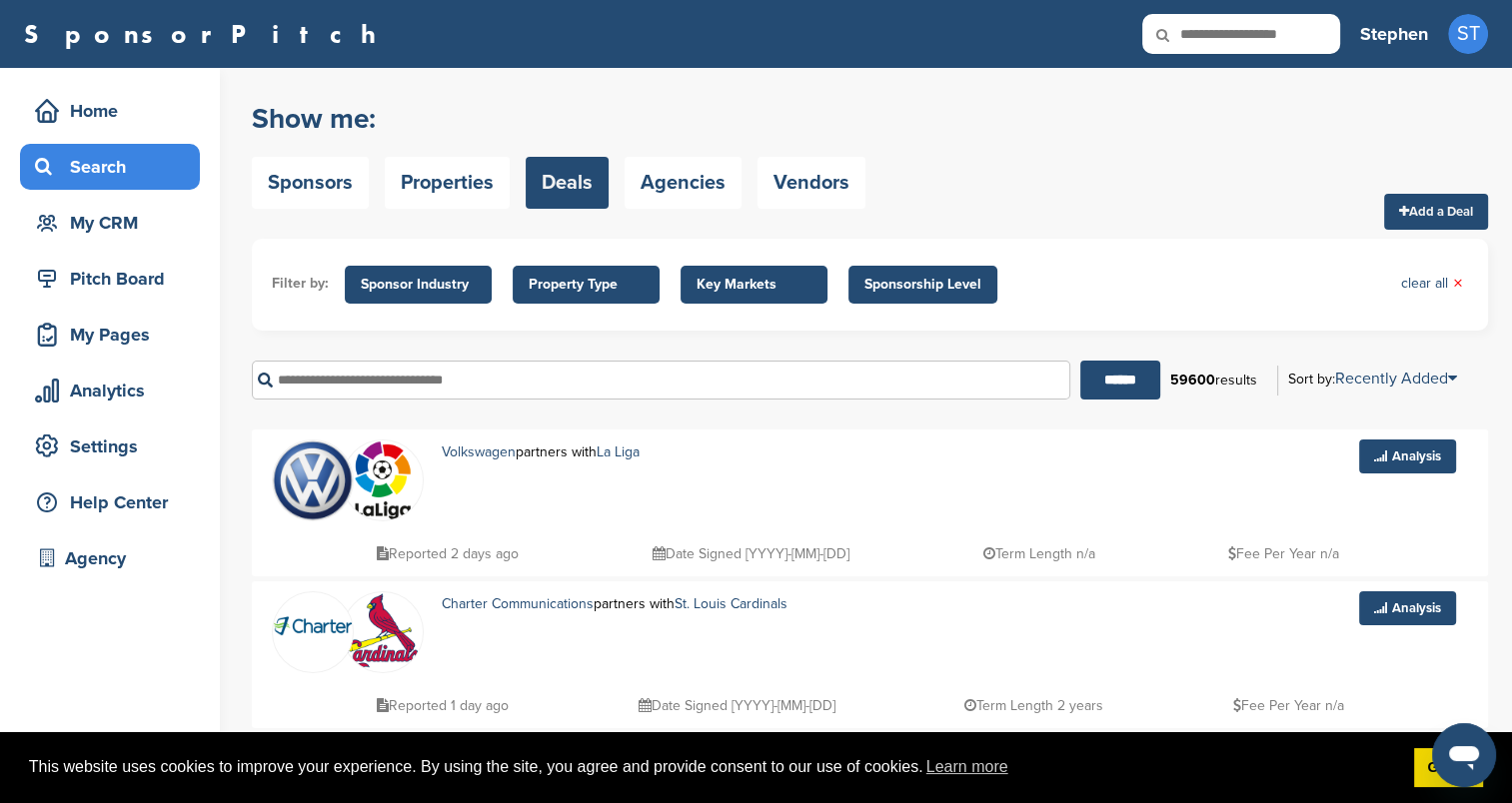 click at bounding box center (1241, 34) 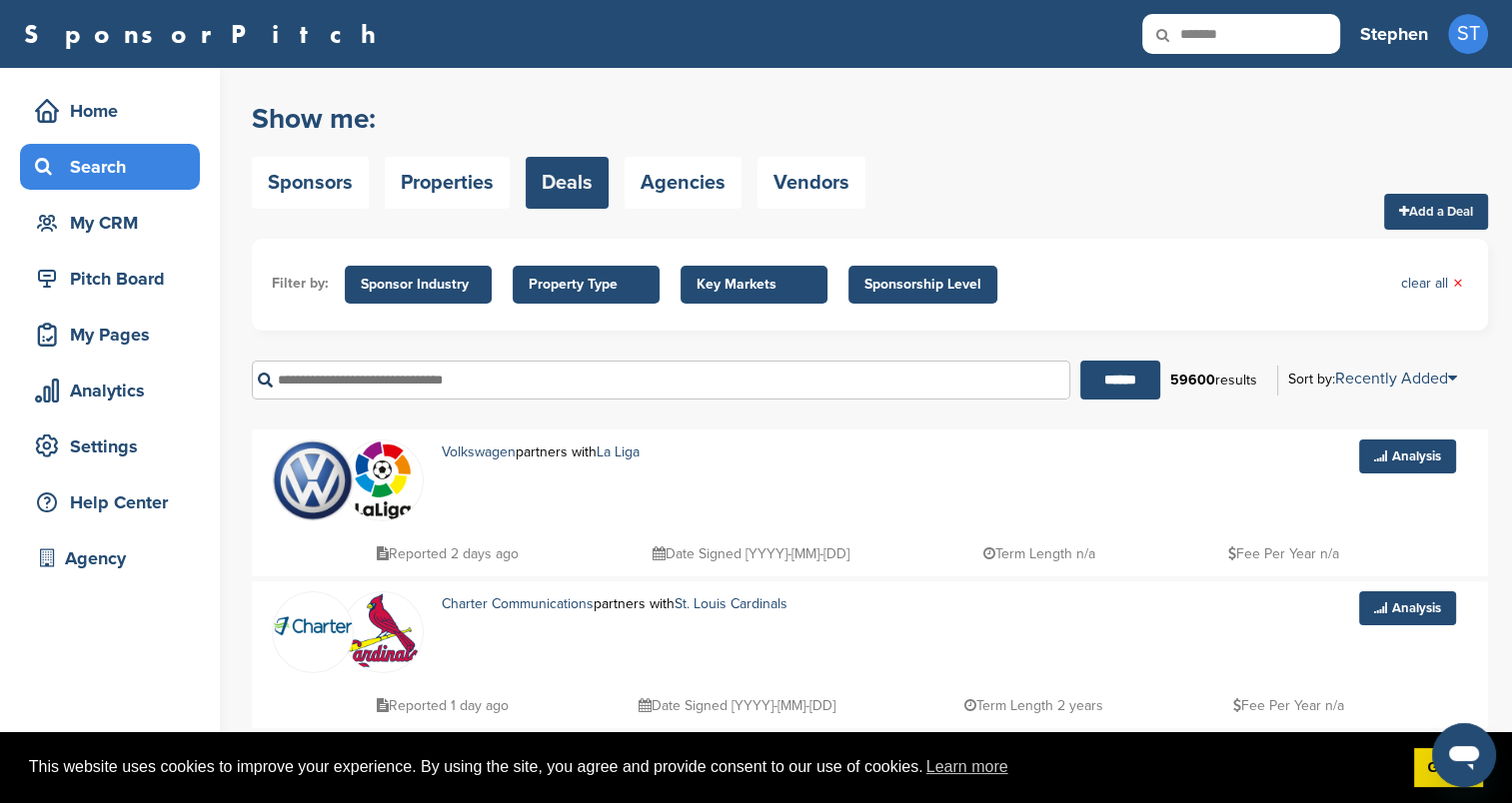 type on "*******" 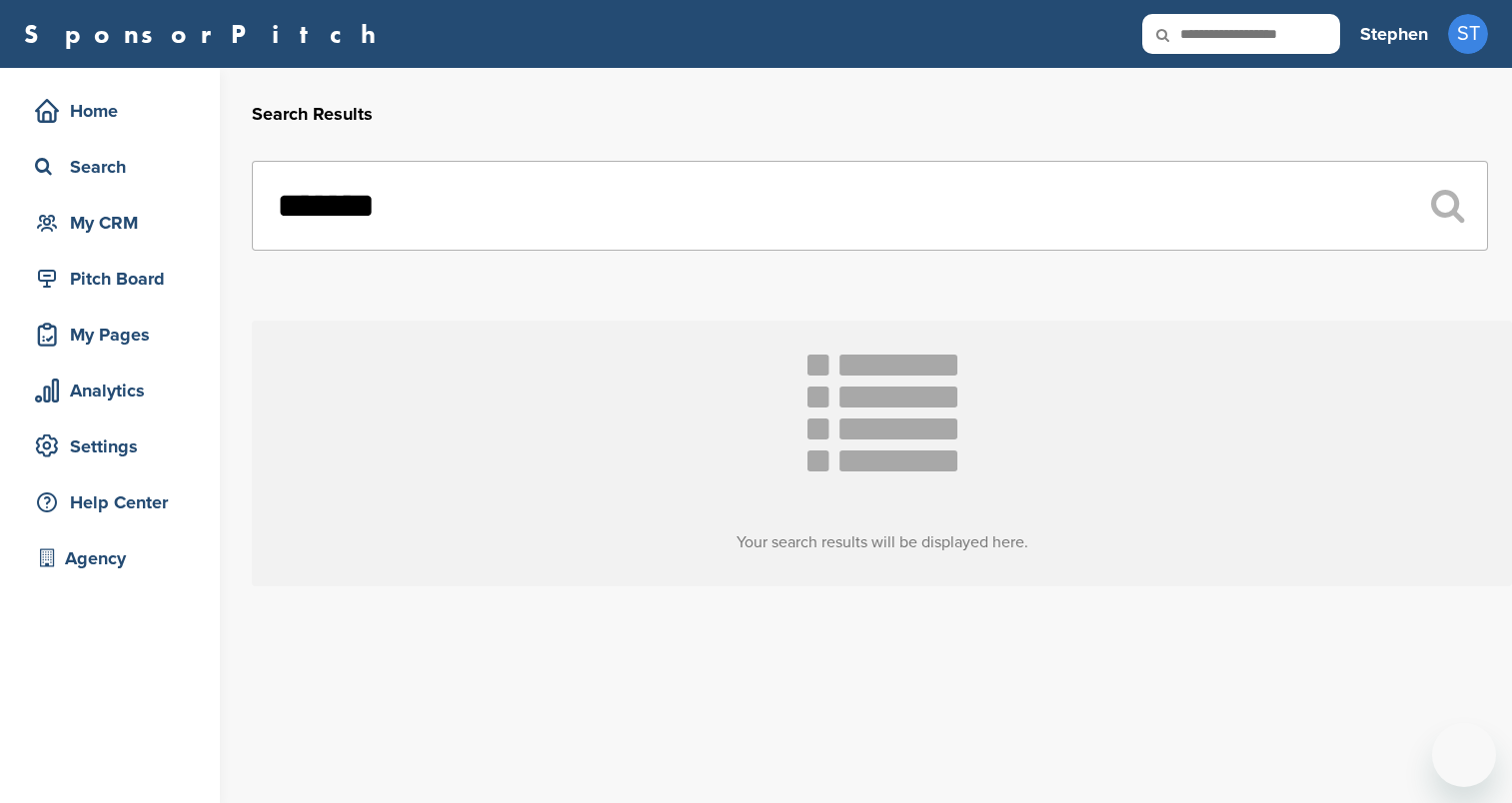 scroll, scrollTop: 0, scrollLeft: 0, axis: both 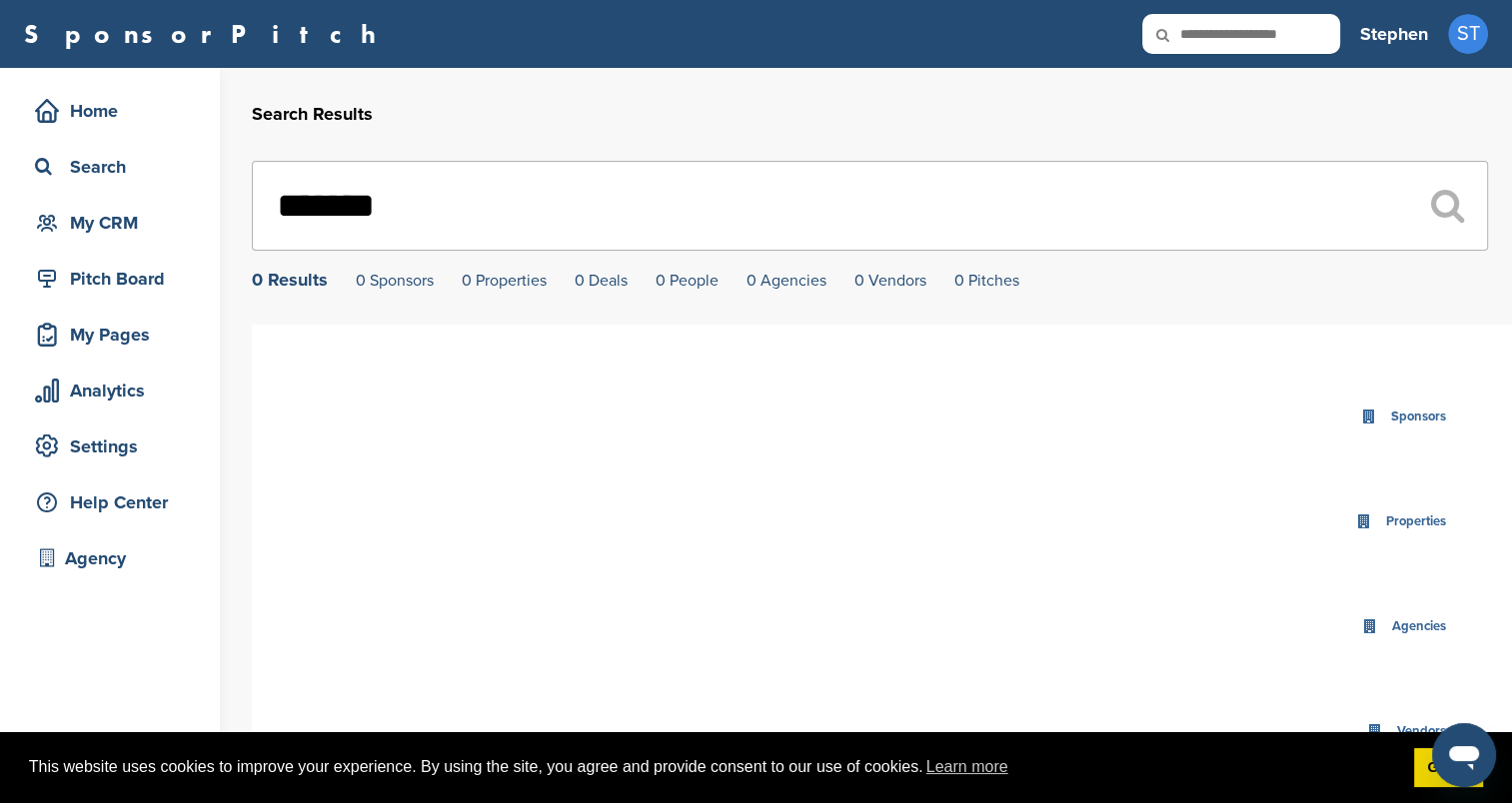 drag, startPoint x: 397, startPoint y: 209, endPoint x: 237, endPoint y: 202, distance: 160.15305 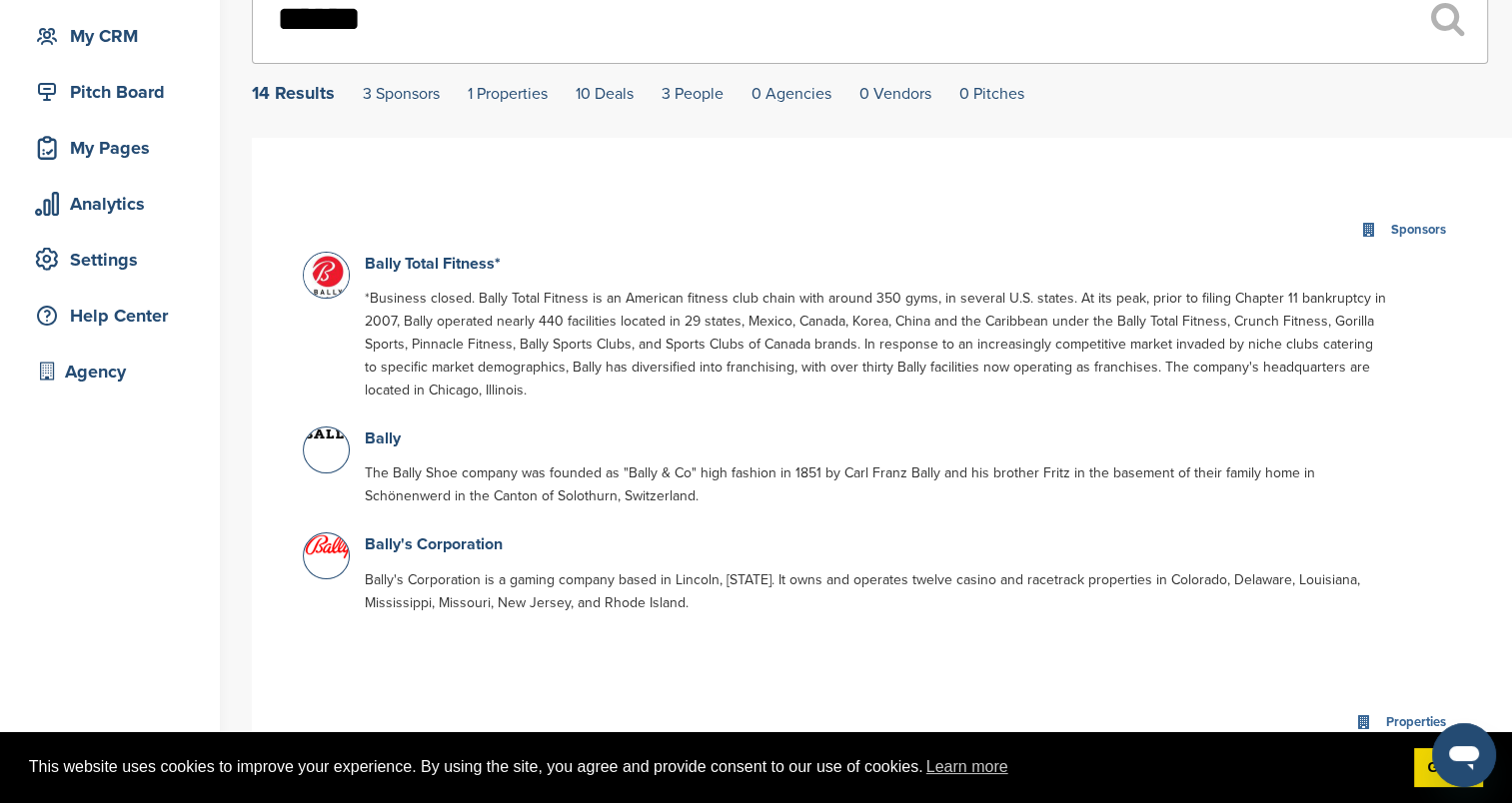 scroll, scrollTop: 200, scrollLeft: 0, axis: vertical 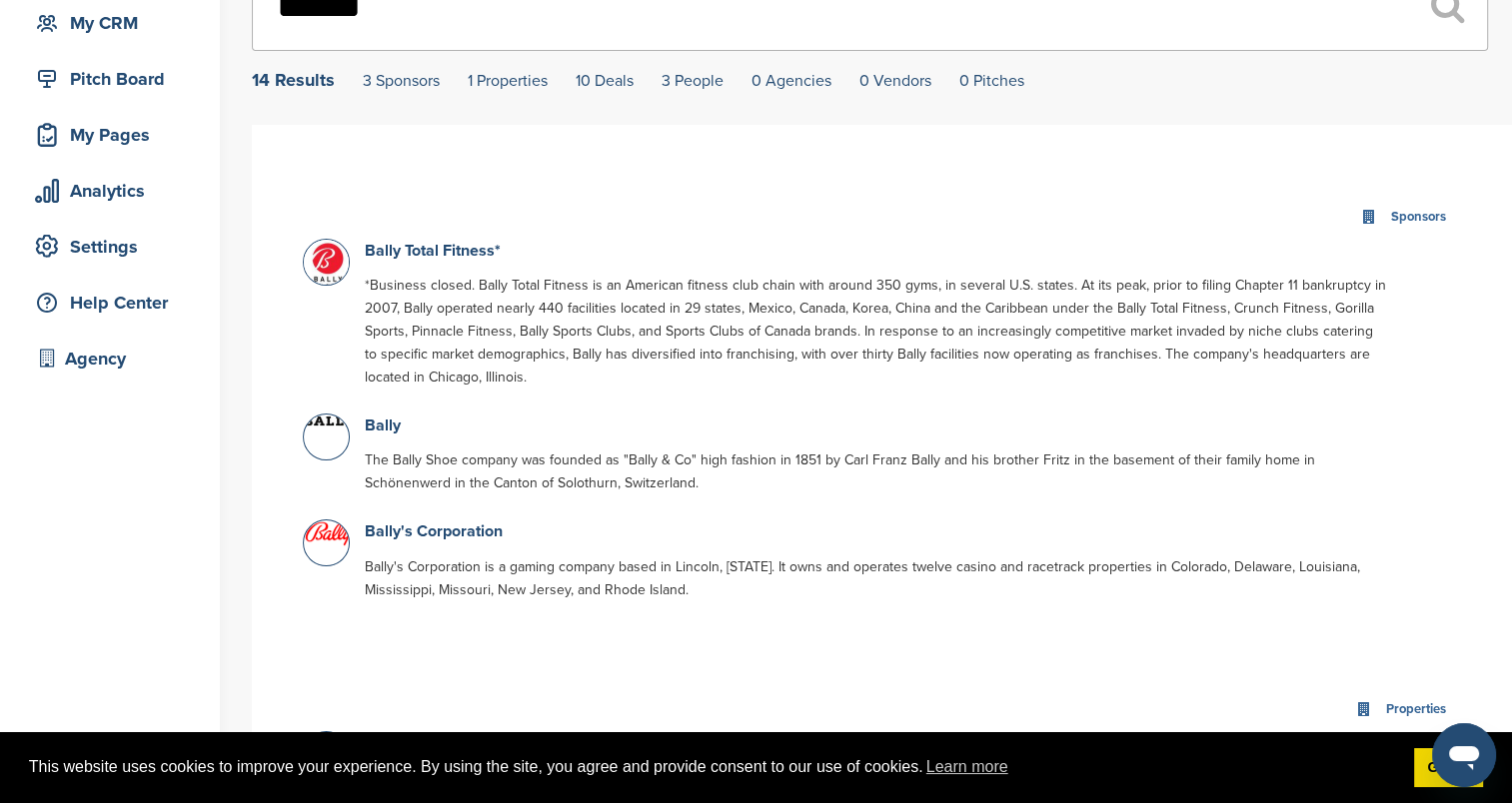 type on "******" 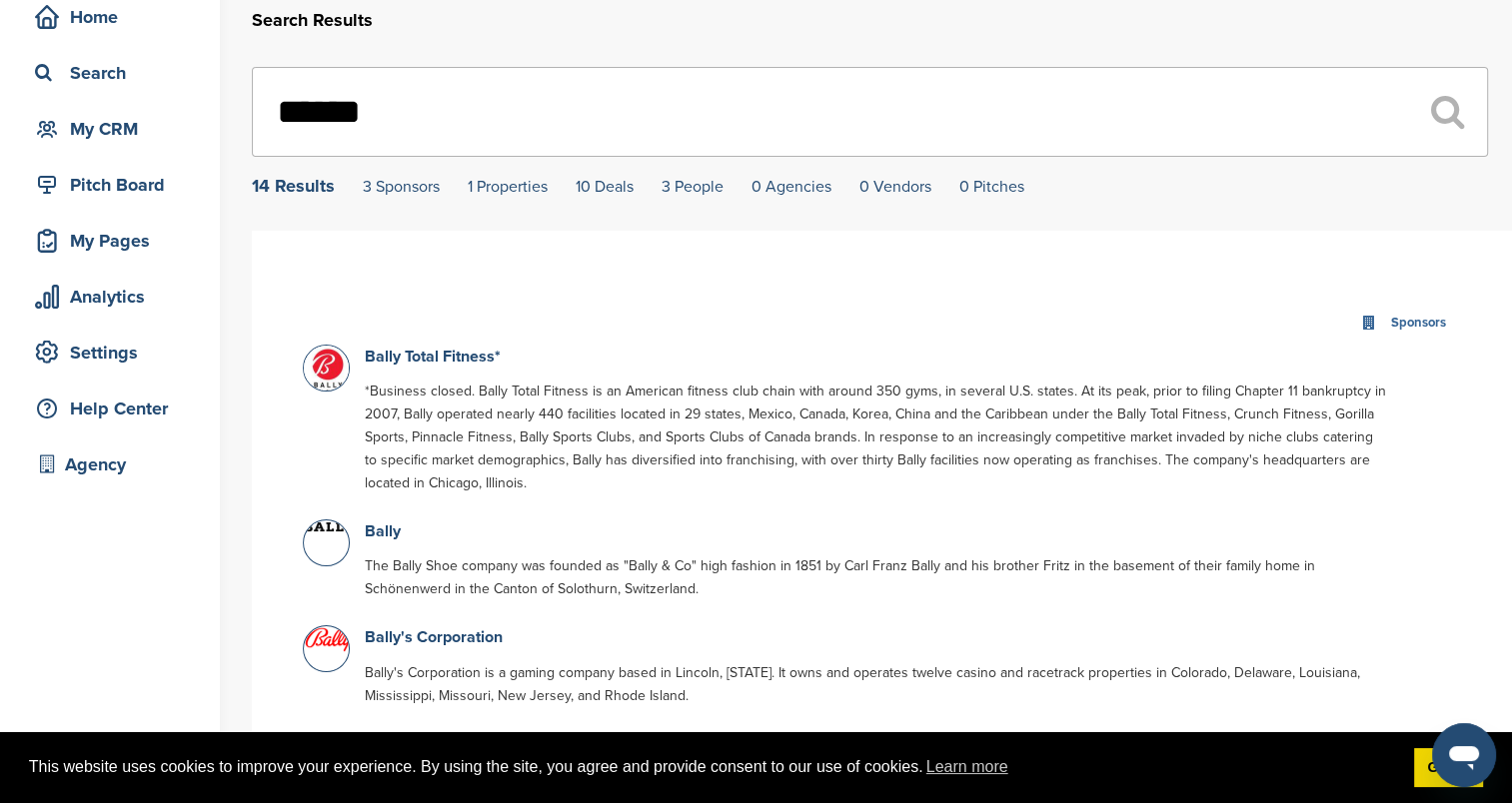 scroll, scrollTop: 0, scrollLeft: 0, axis: both 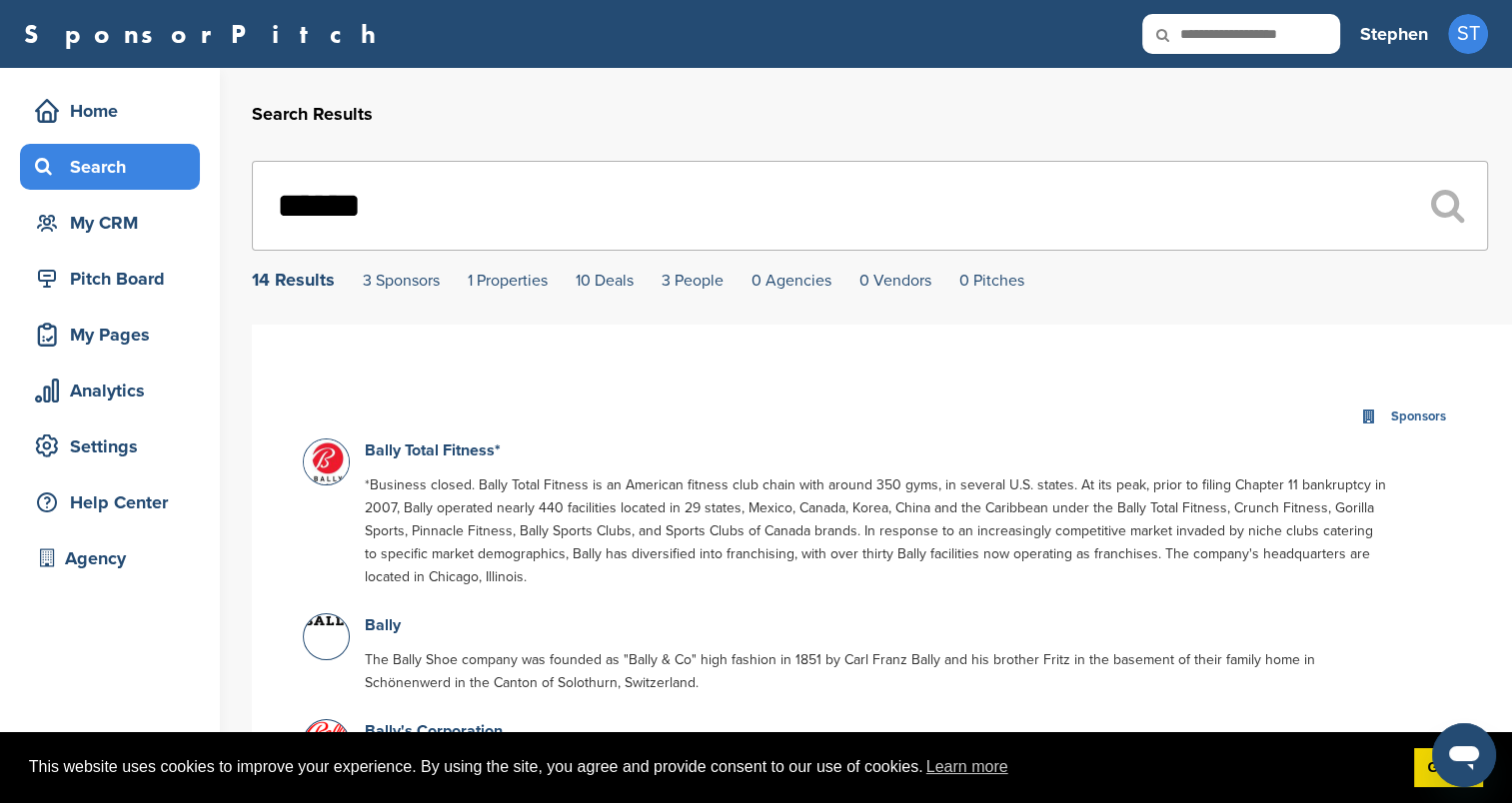 click on "Search" at bounding box center (110, 167) 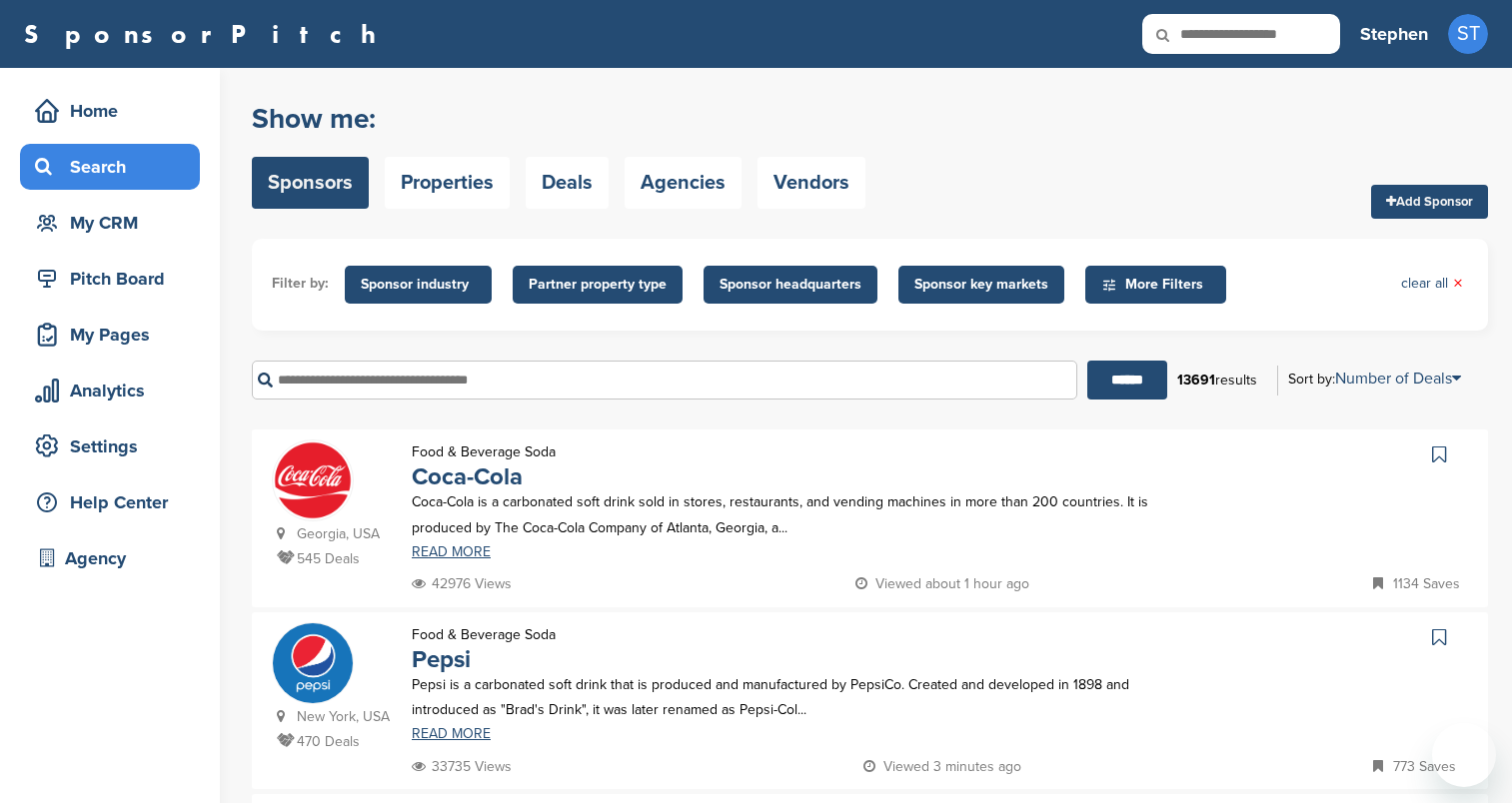 scroll, scrollTop: 0, scrollLeft: 0, axis: both 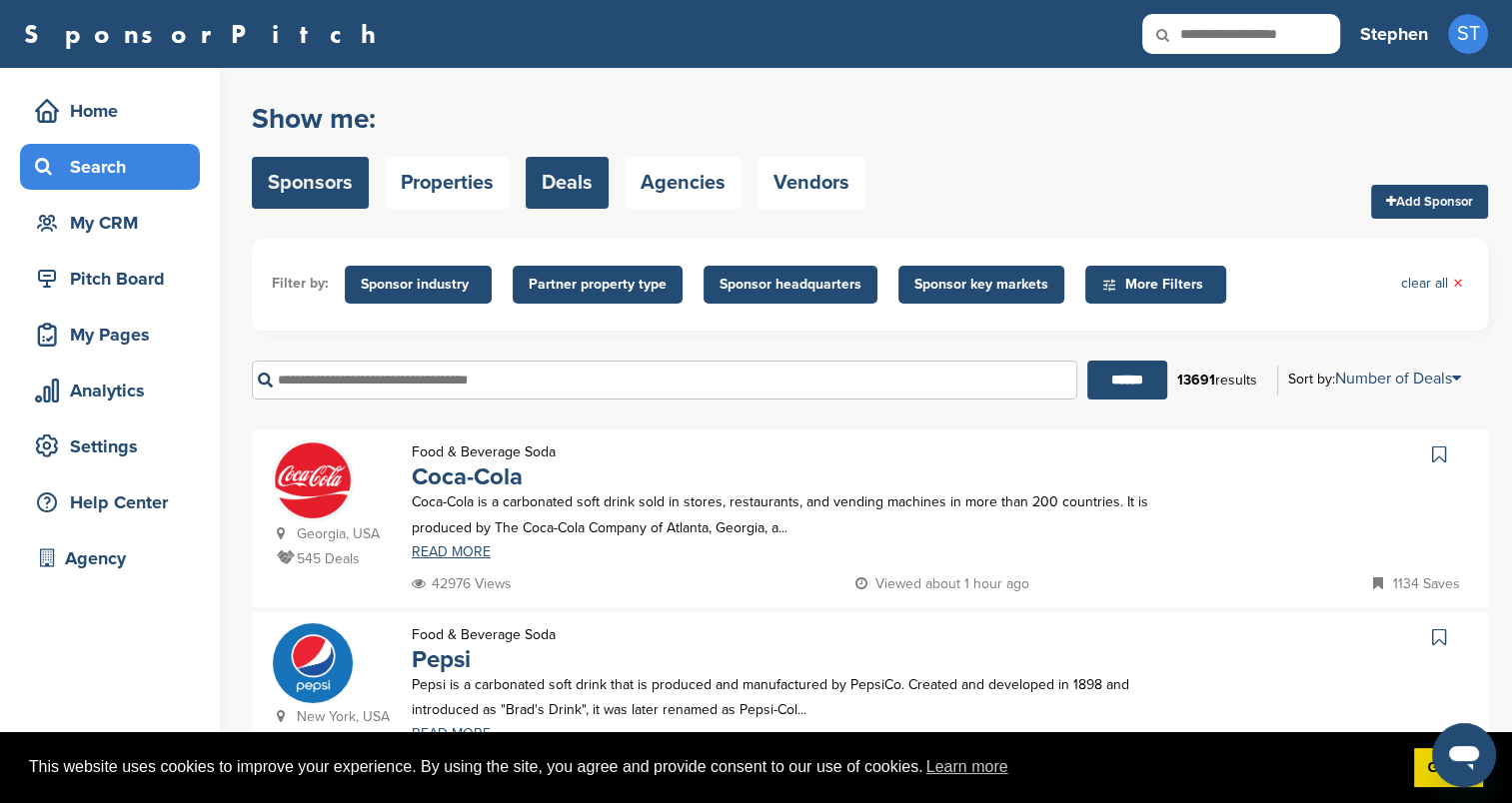 click on "Deals" at bounding box center (567, 183) 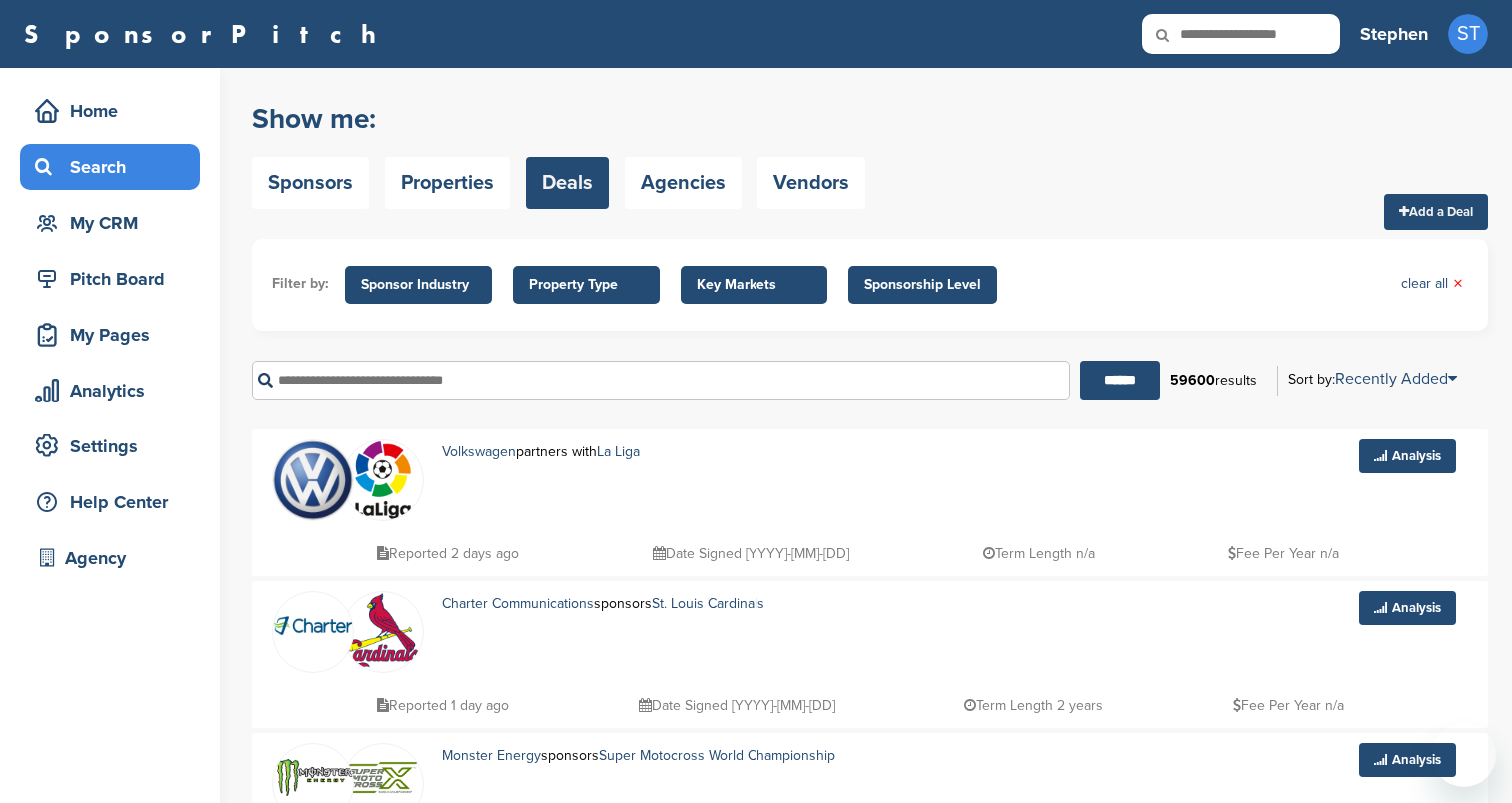 scroll, scrollTop: 0, scrollLeft: 0, axis: both 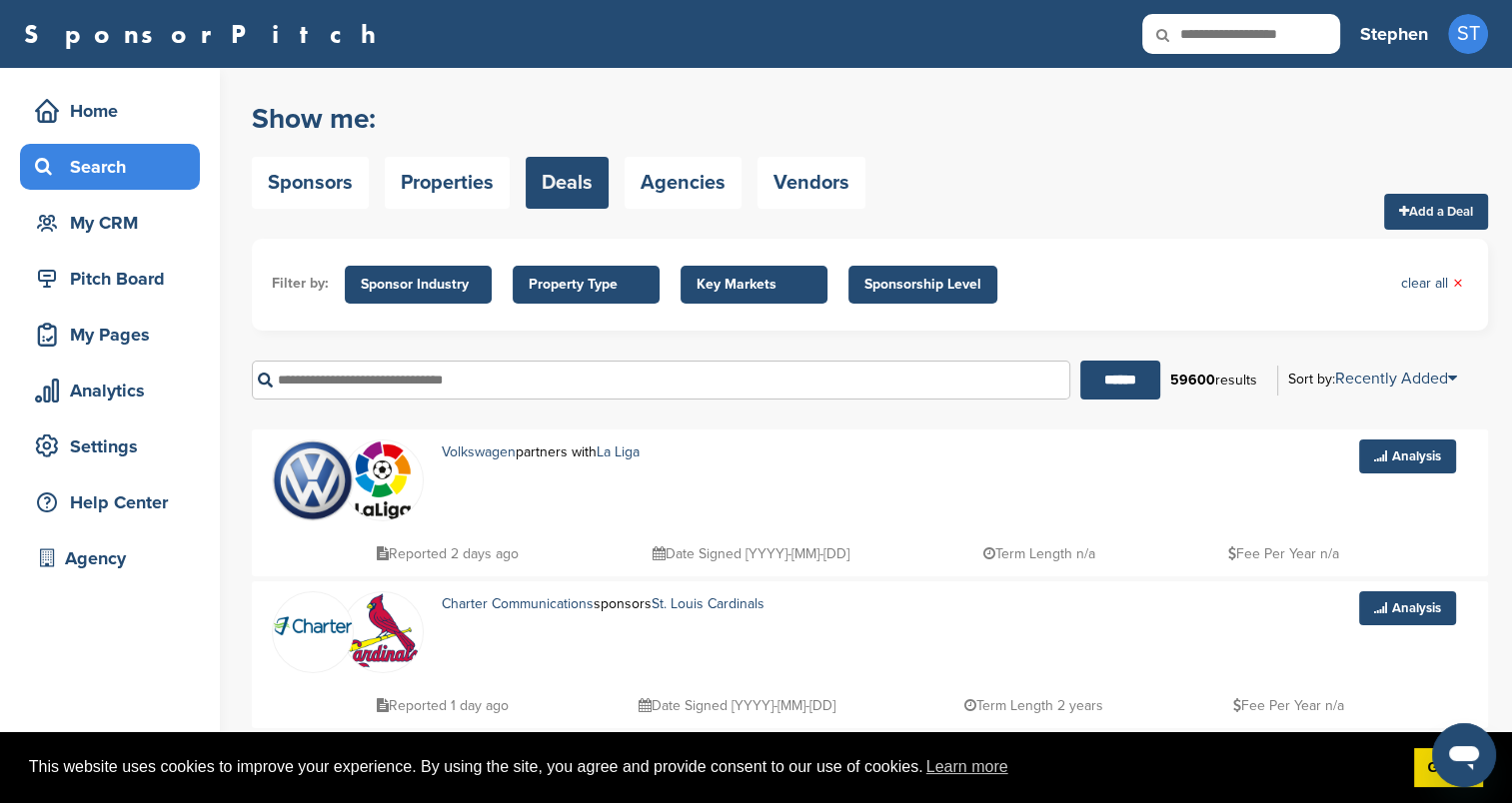 click on "Add a Deal" at bounding box center (1436, 212) 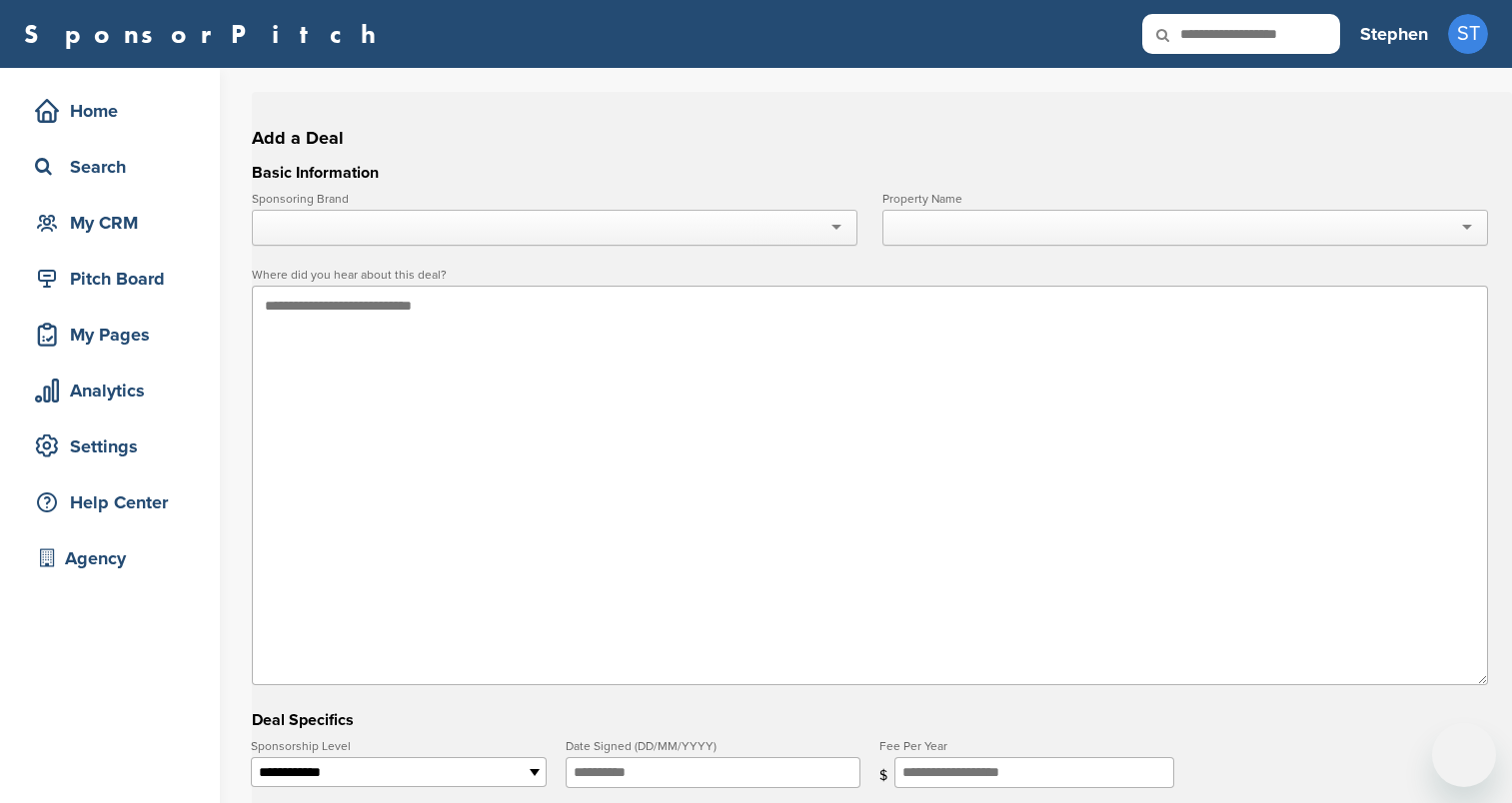 scroll, scrollTop: 0, scrollLeft: 0, axis: both 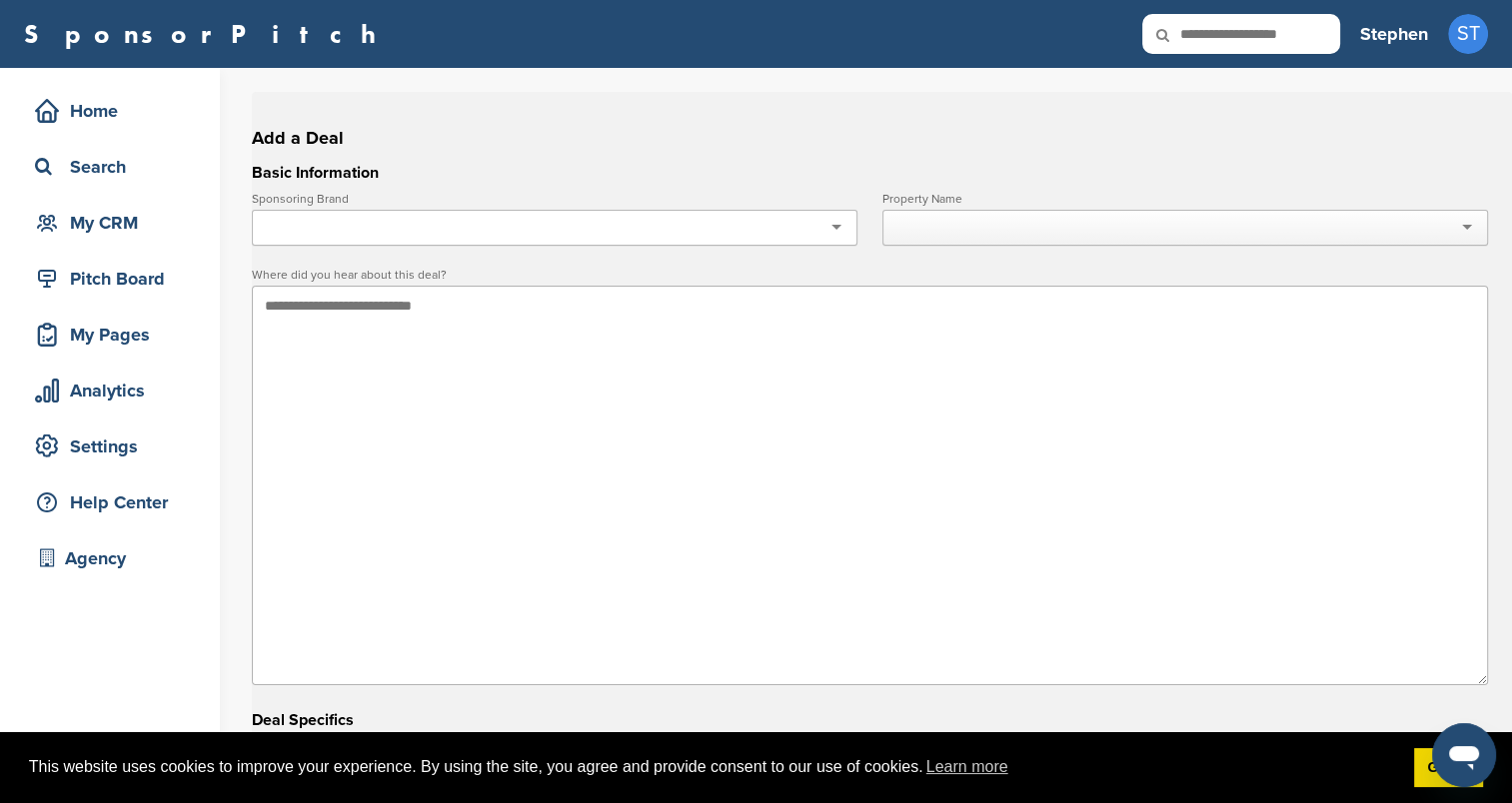 click at bounding box center [555, 228] 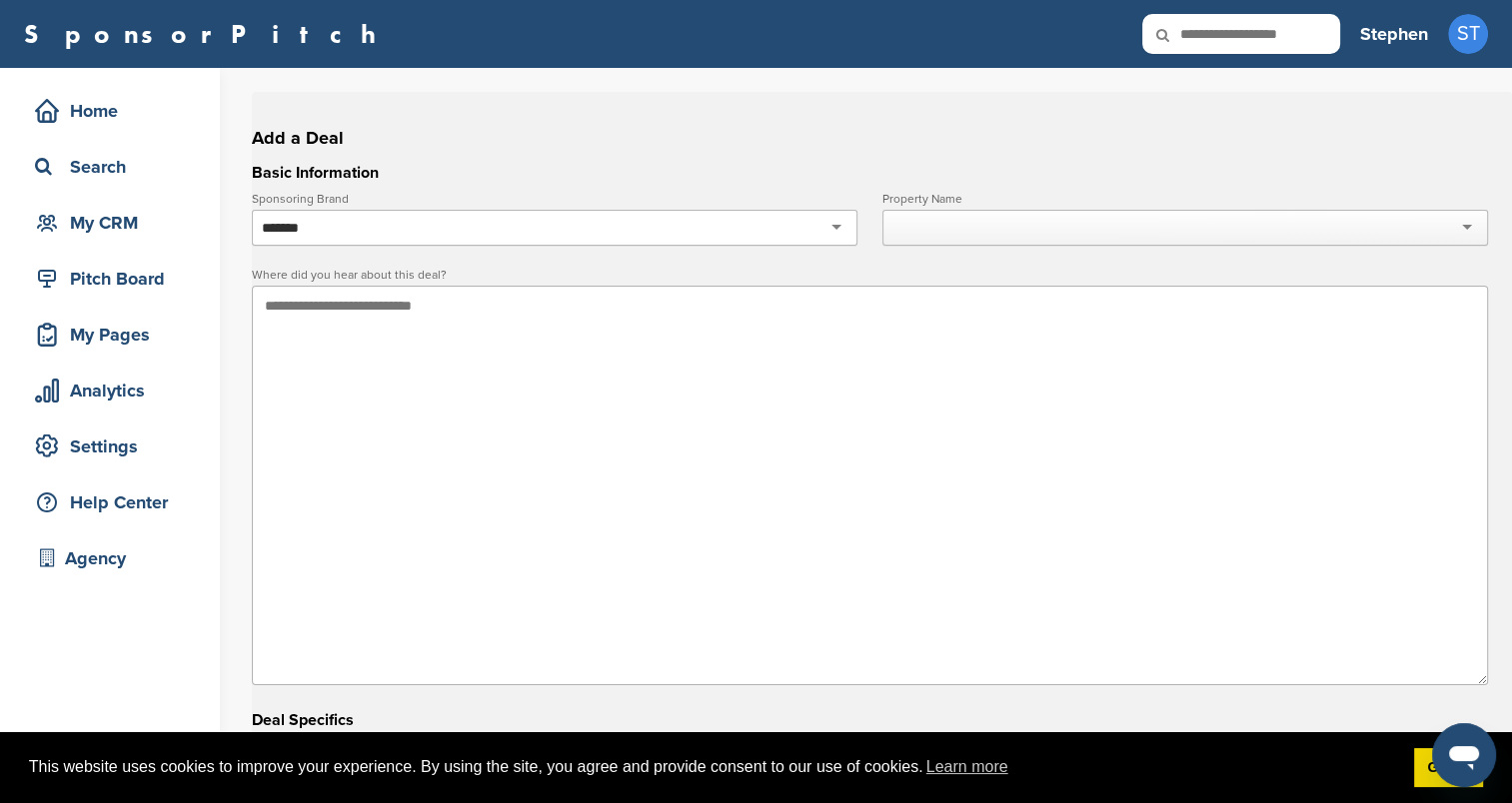 type on "*******" 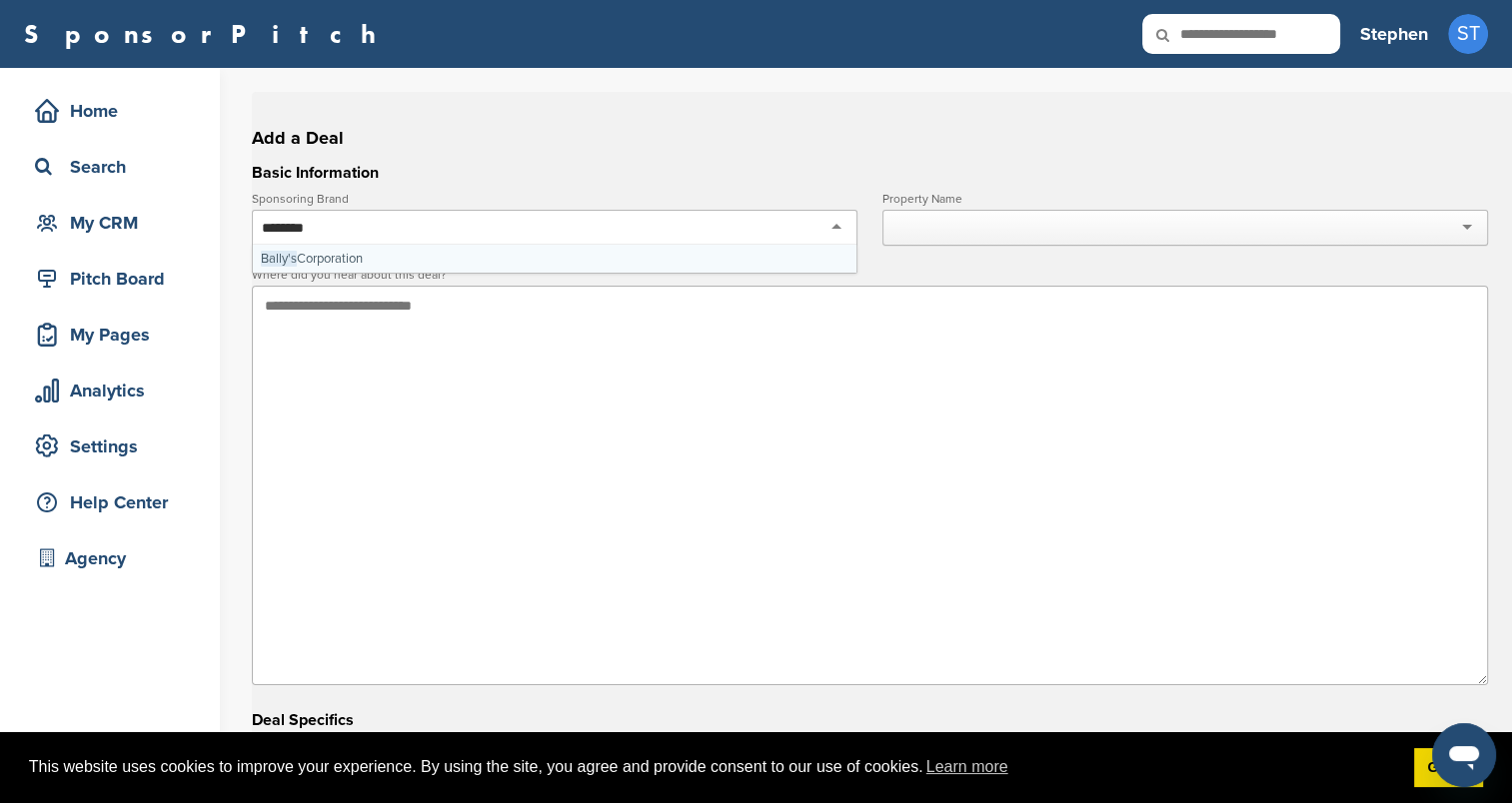 type 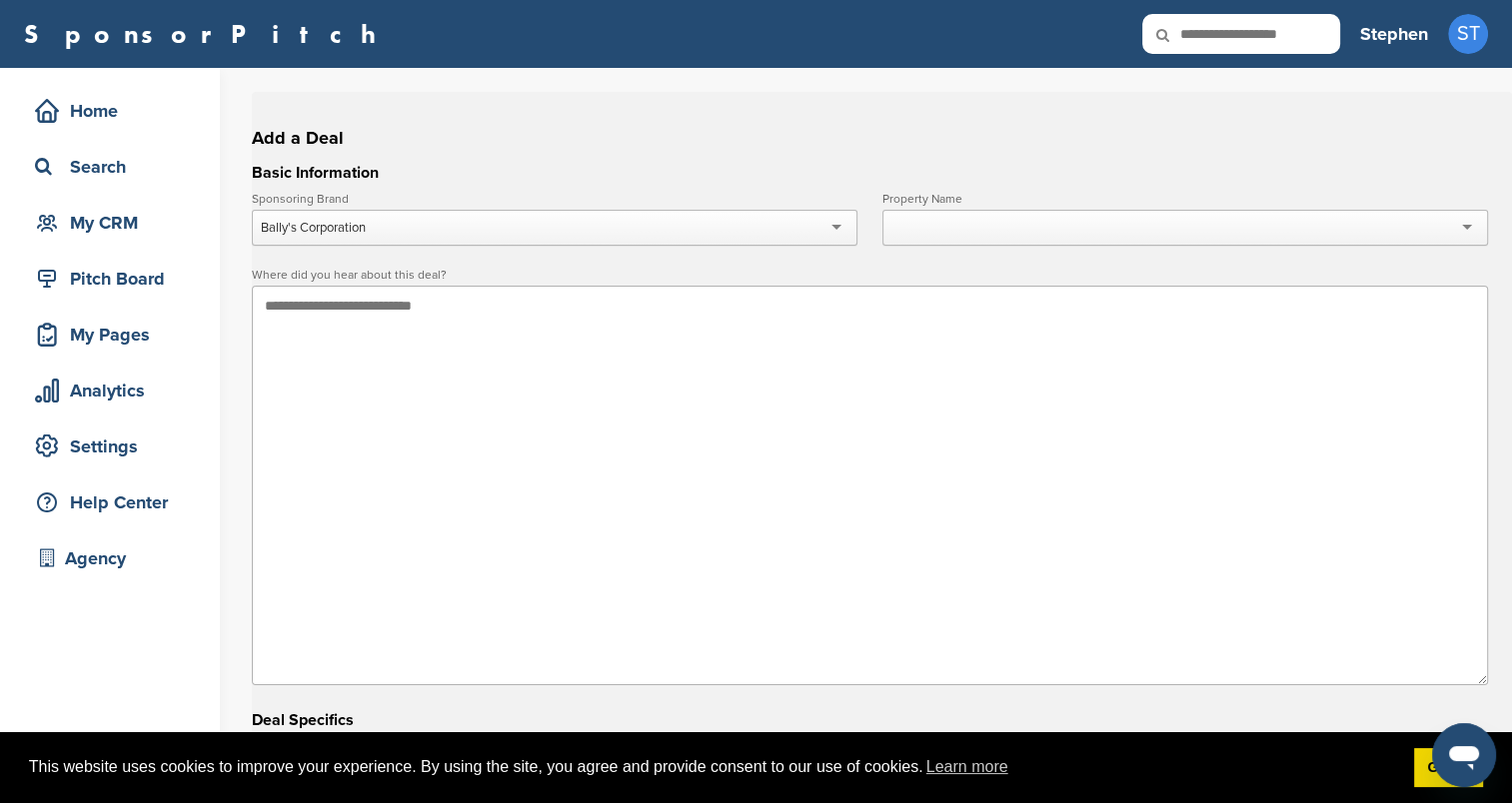 scroll, scrollTop: 0, scrollLeft: 0, axis: both 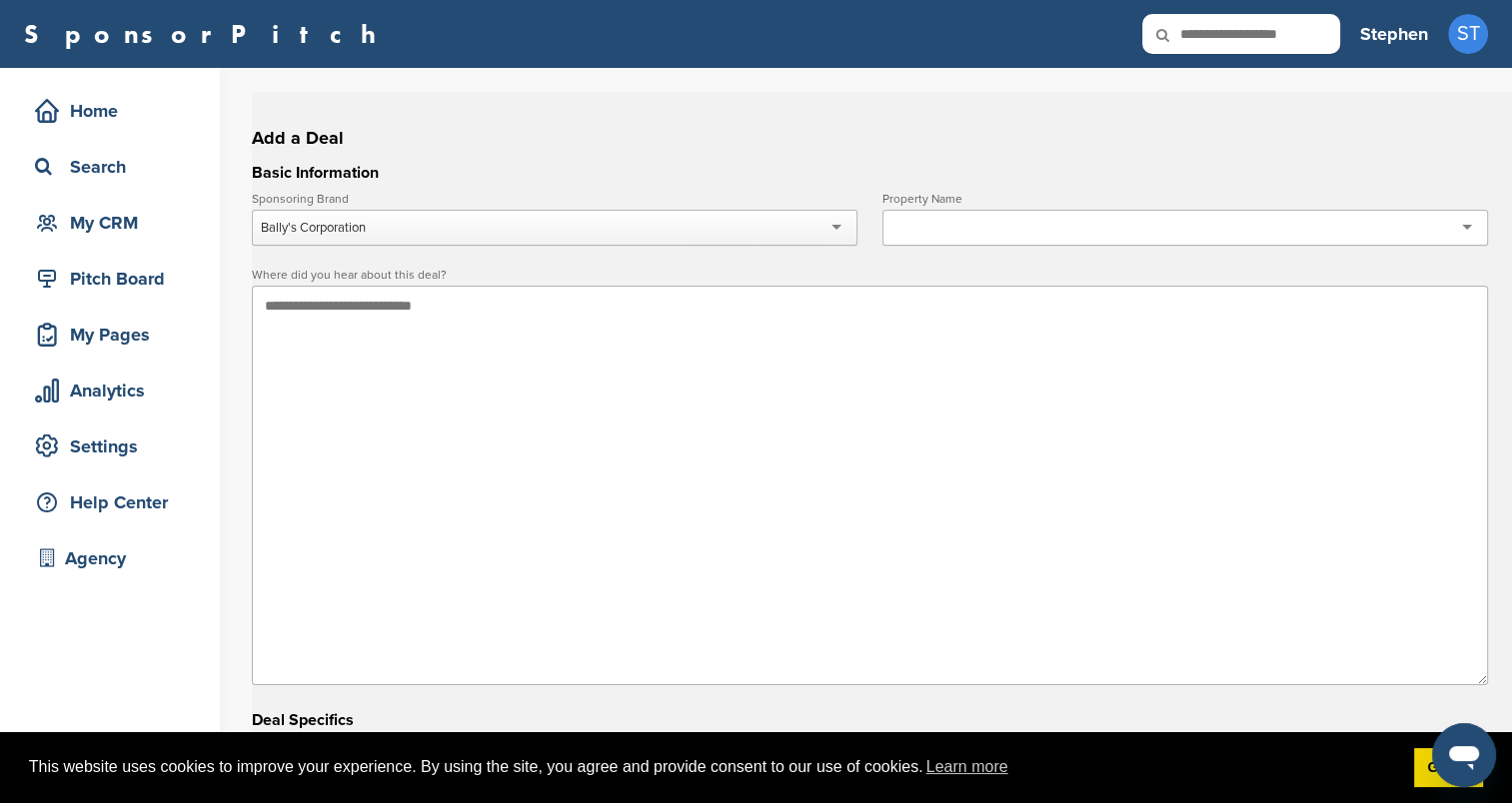 click at bounding box center (1185, 228) 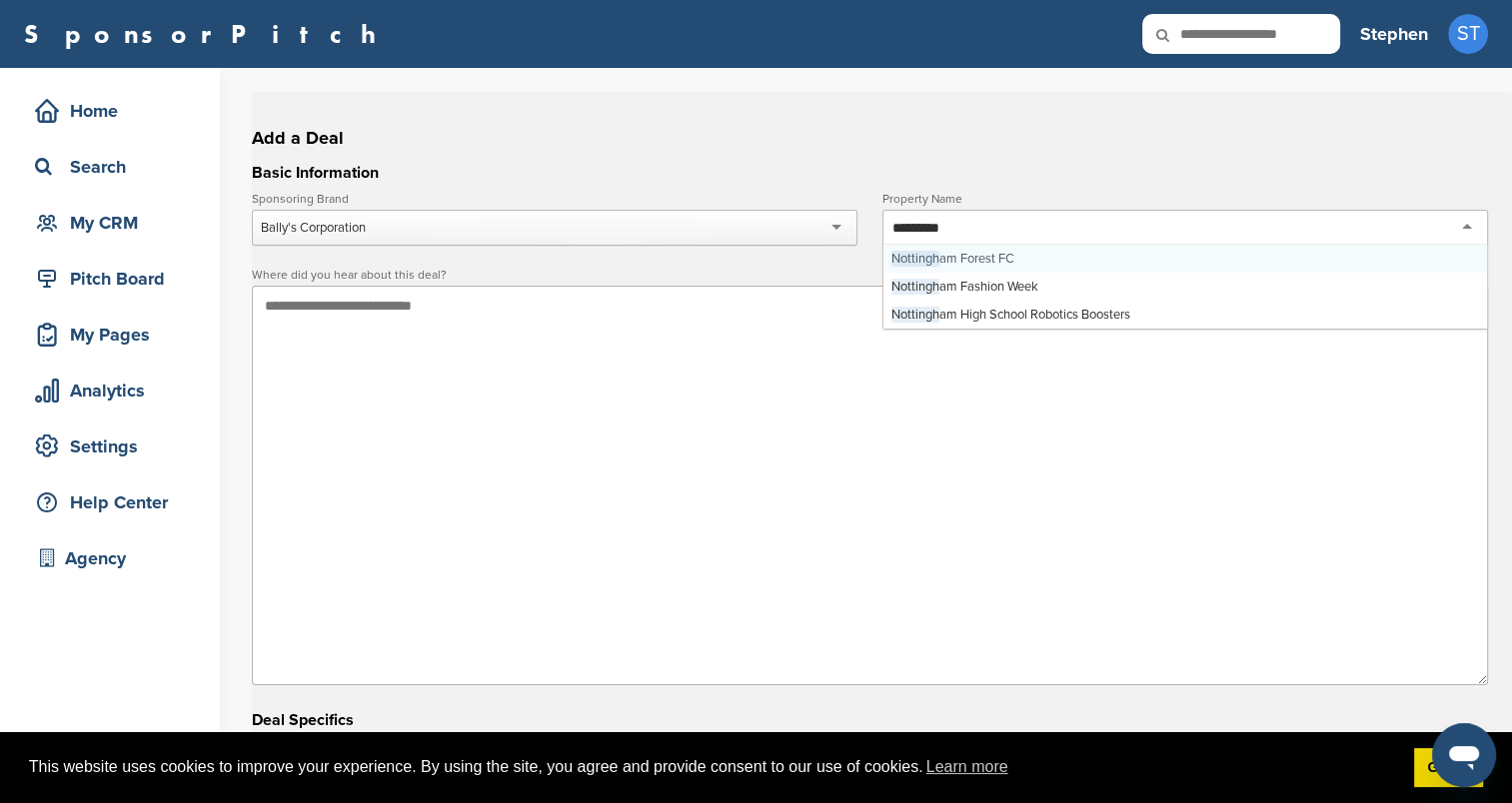 type on "**********" 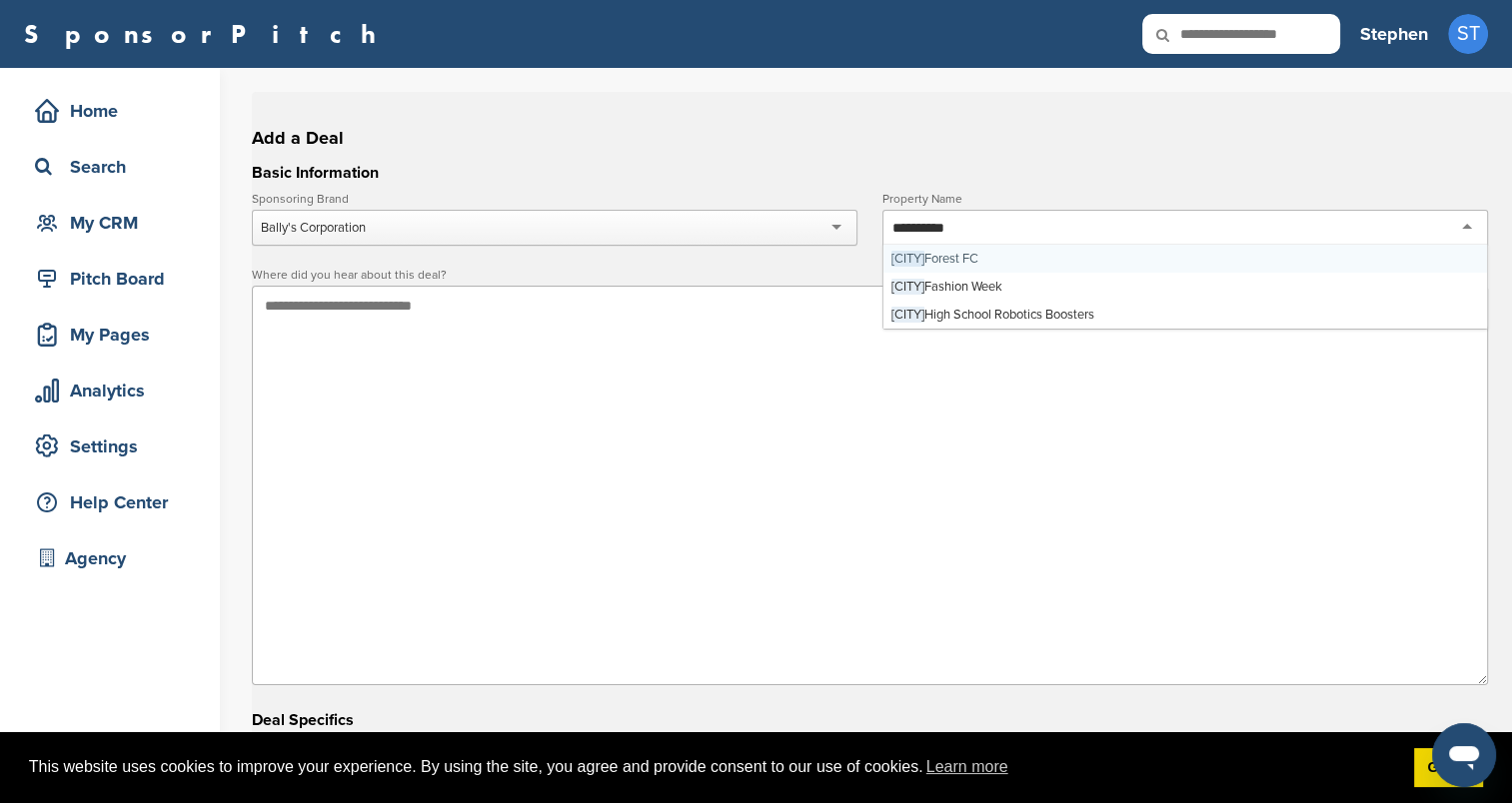 type 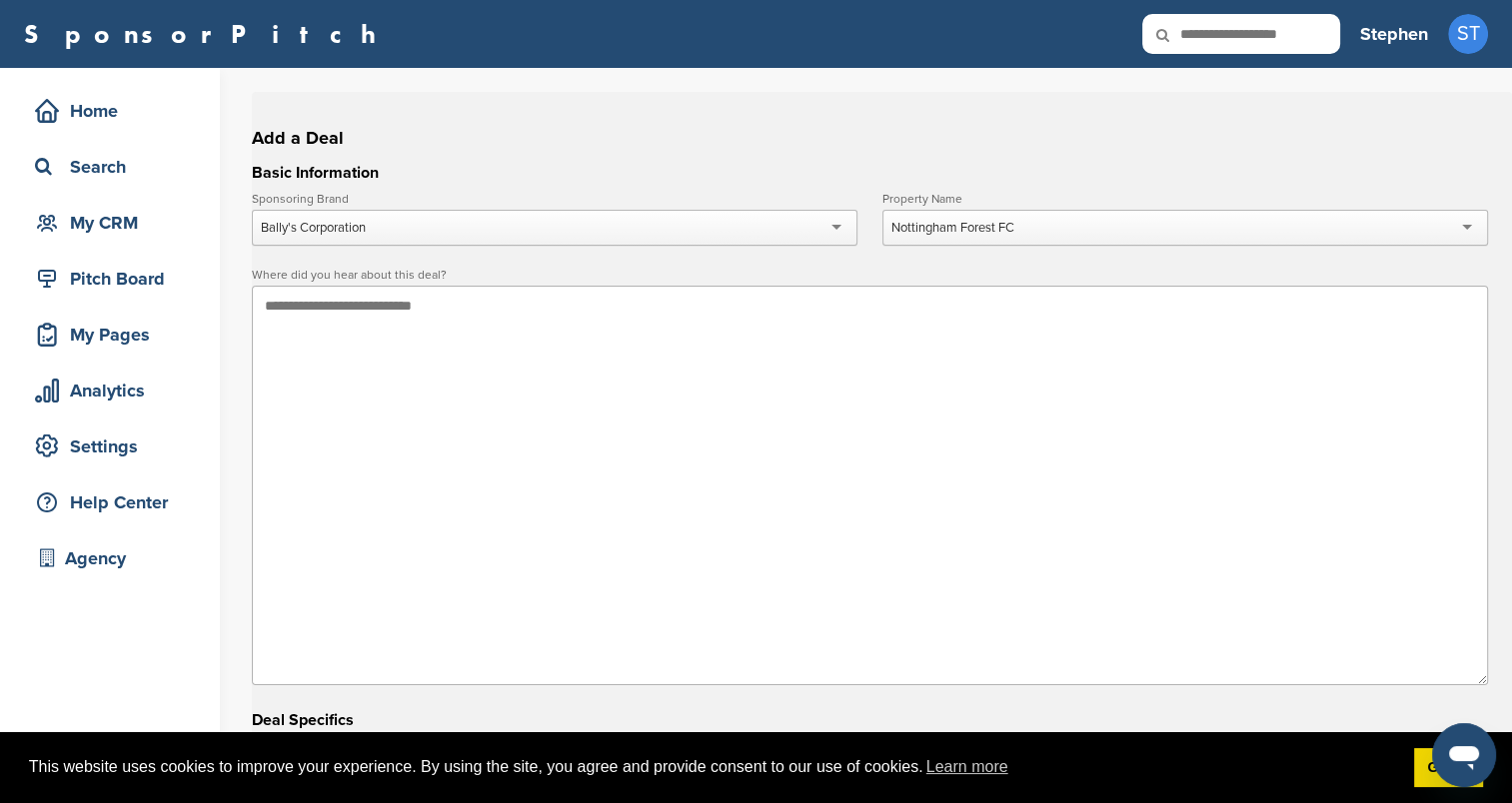 scroll, scrollTop: 0, scrollLeft: 0, axis: both 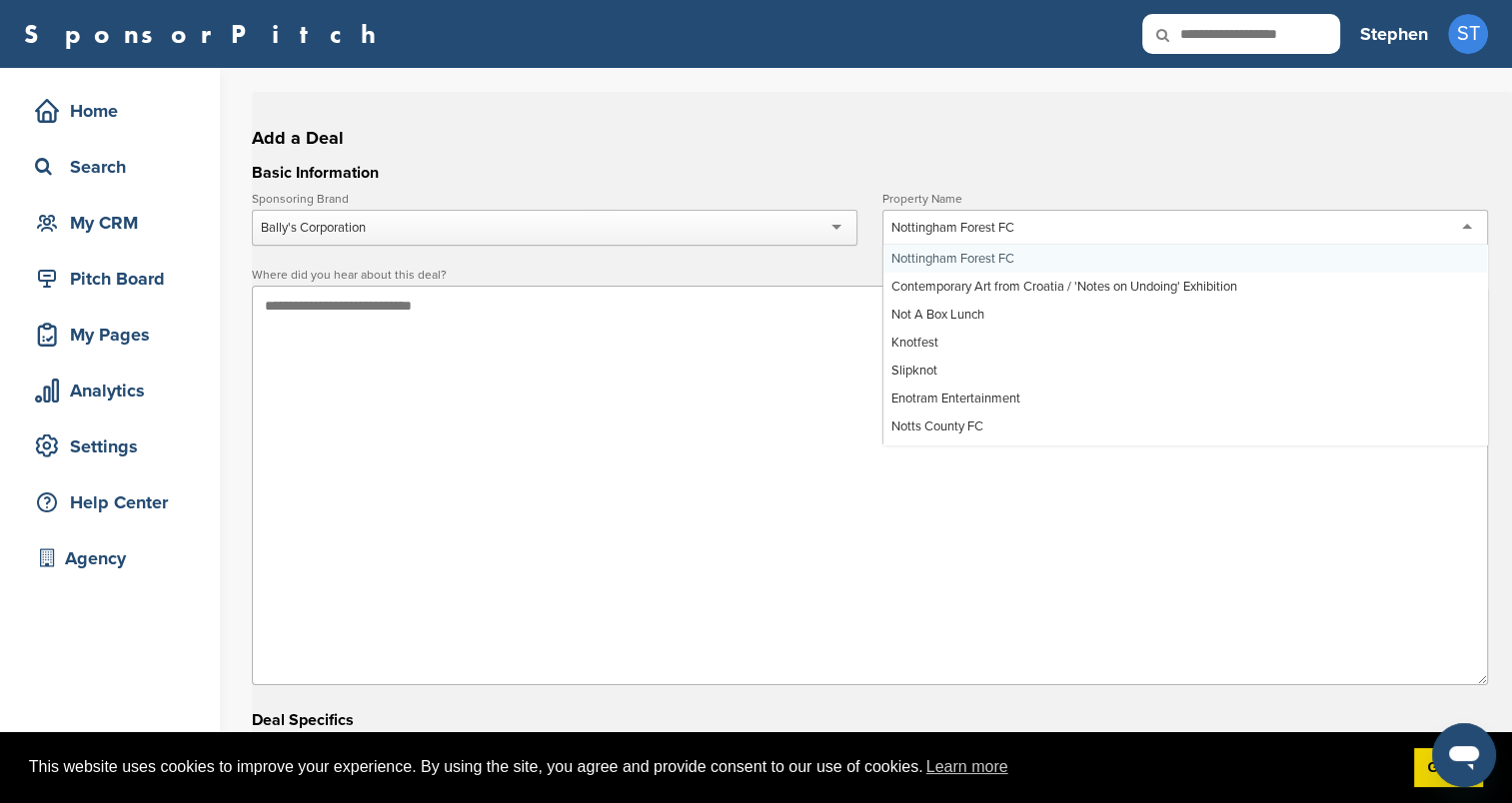 click at bounding box center [869, 485] 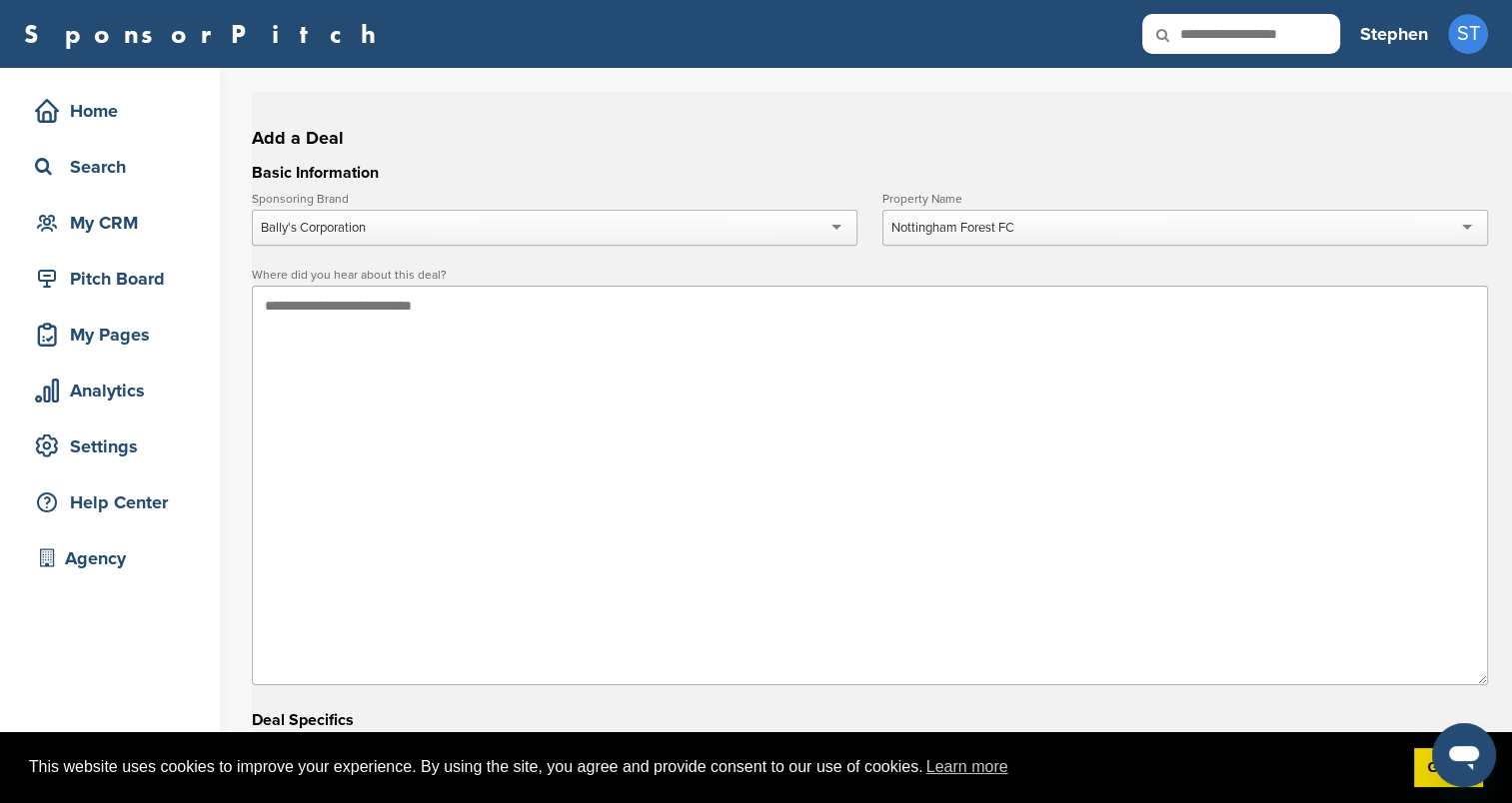 paste on "**********" 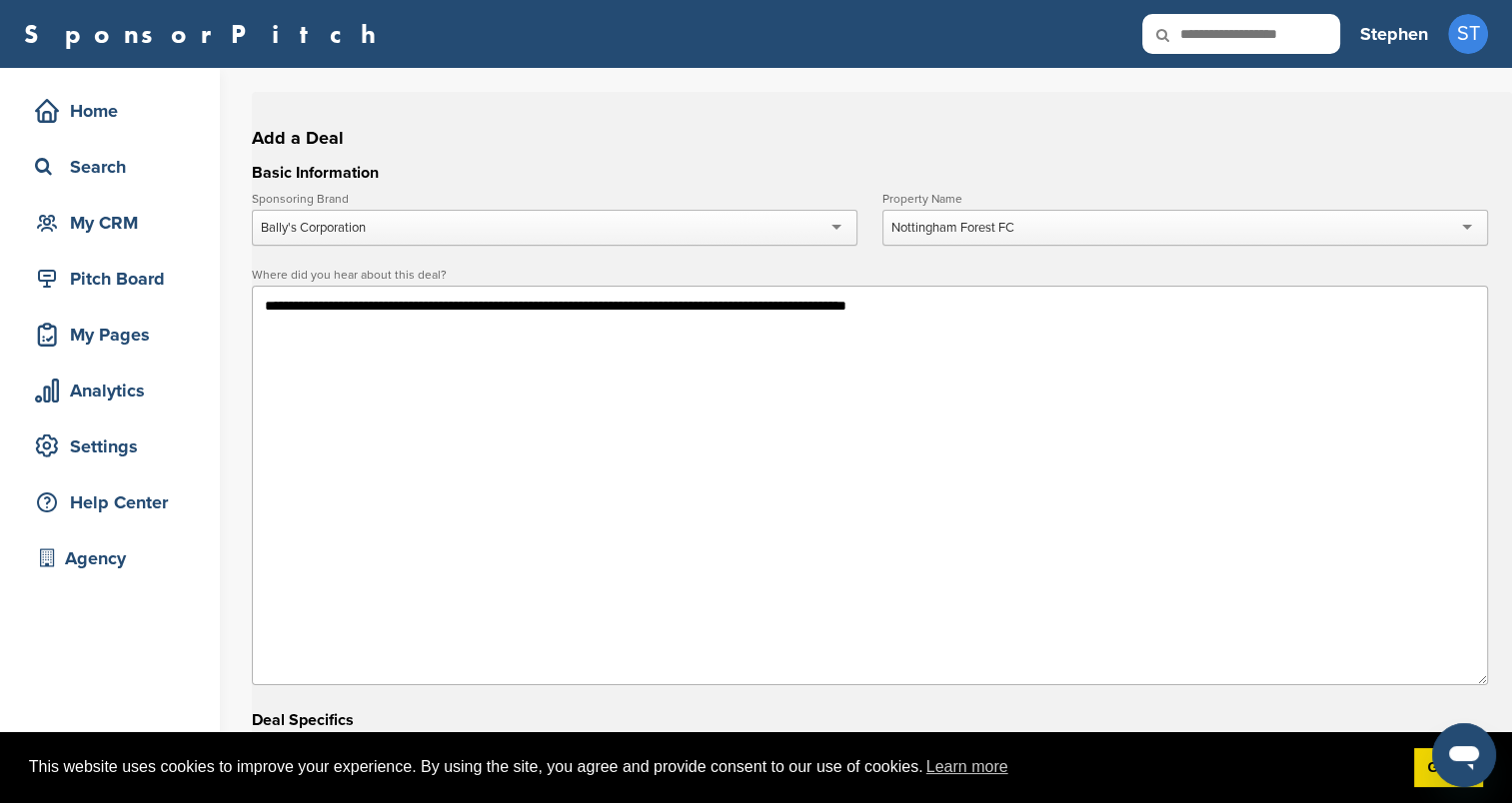 click on "**********" at bounding box center [869, 485] 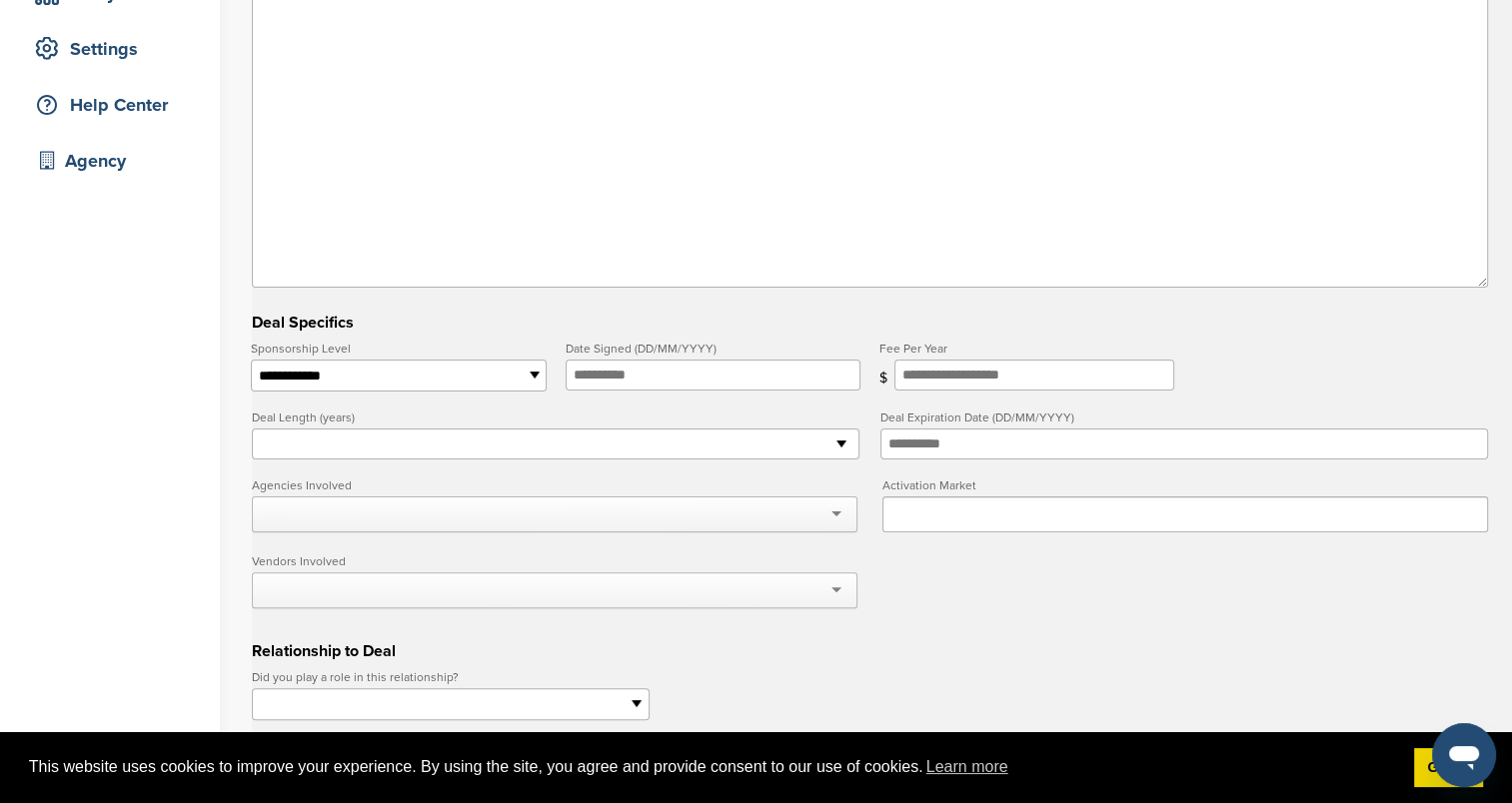 scroll, scrollTop: 400, scrollLeft: 0, axis: vertical 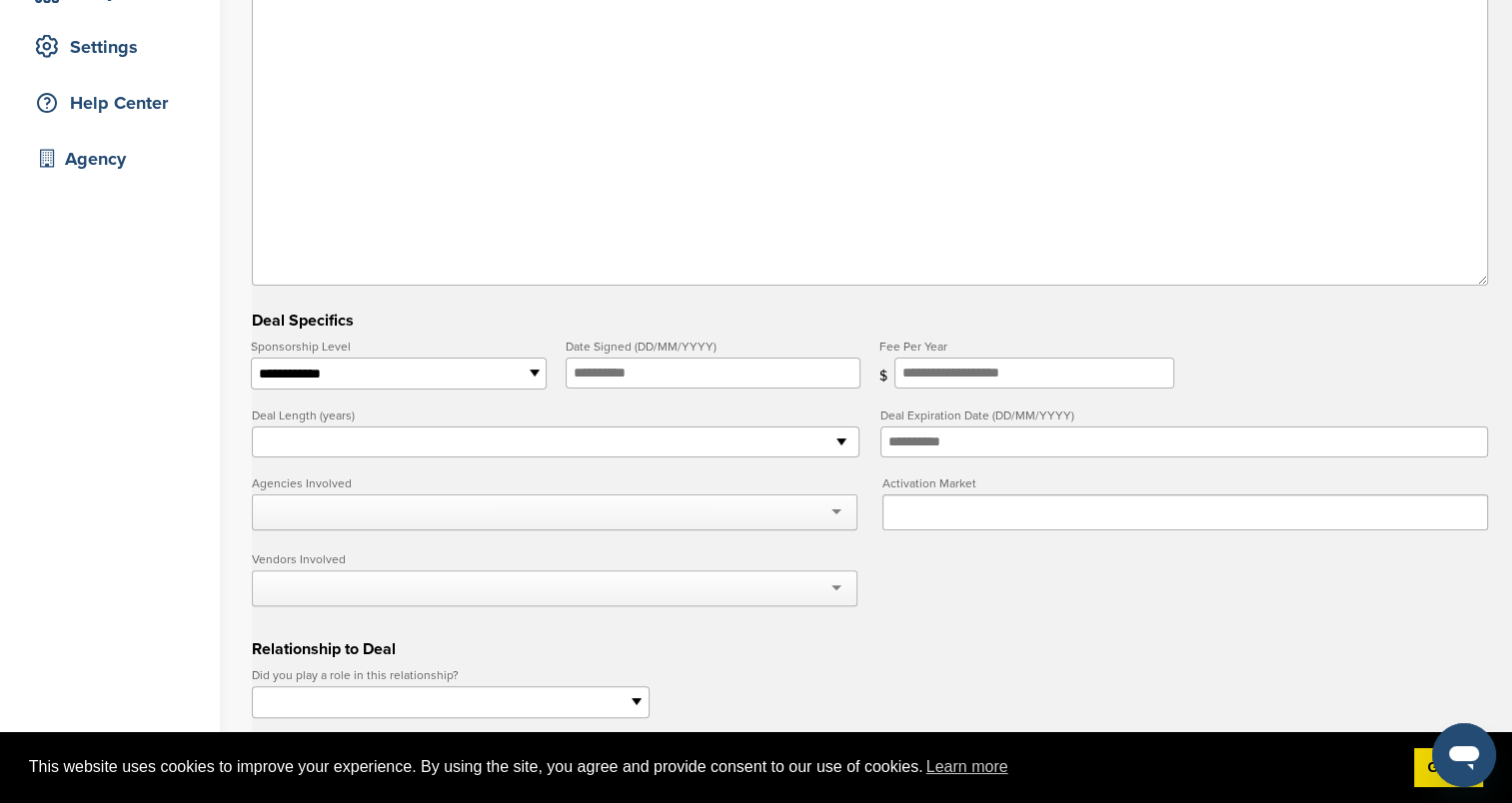 type on "**********" 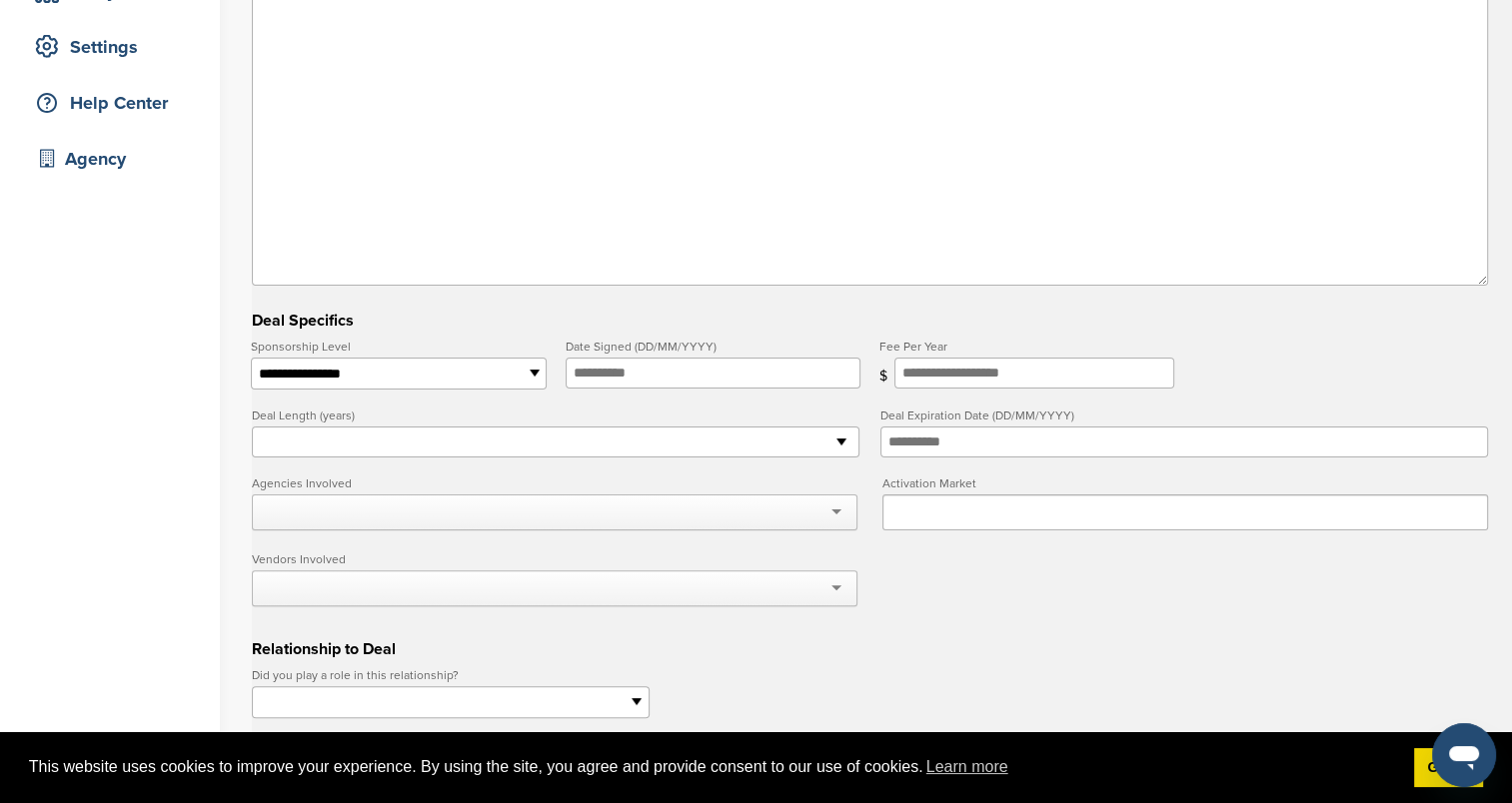click on "**********" at bounding box center [398, 374] 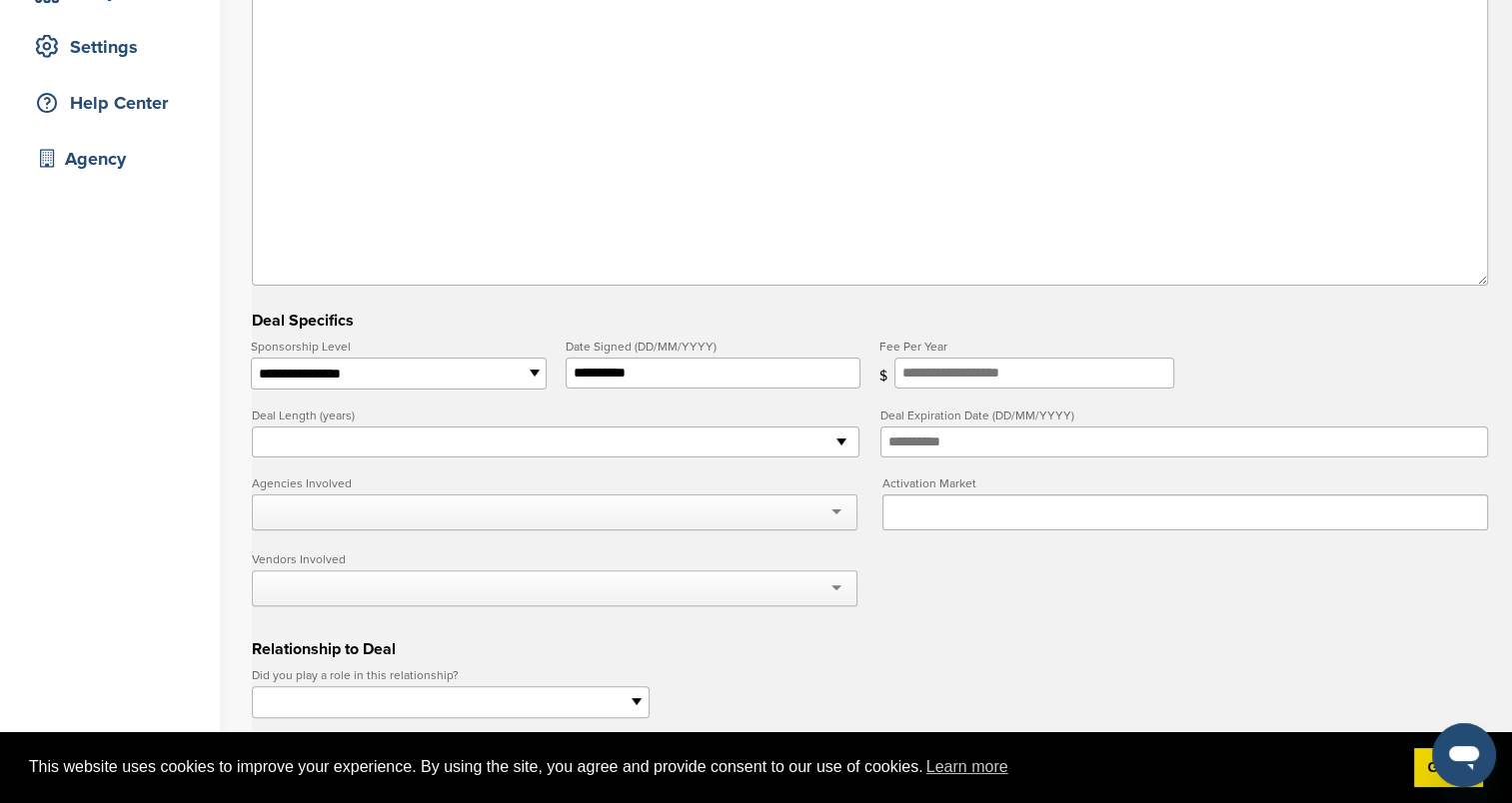 type on "**********" 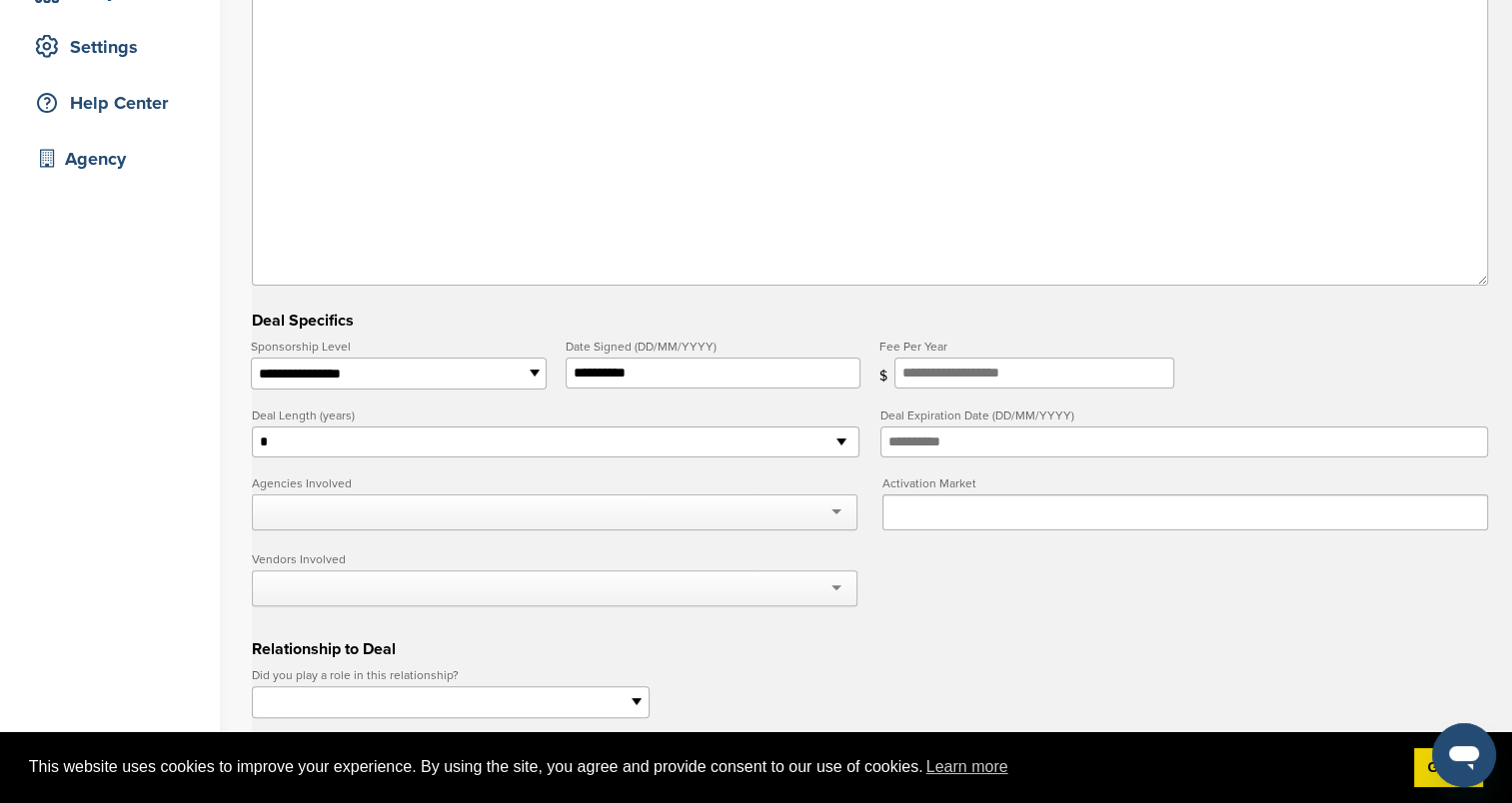 click on "*
*
*
*
*
*
*
*
*
**
**
**
**
**
**
**
**
**
**
**
**
**
**
**
**
**
**
**
**
**
**
**
**
**
**
**
**
**
**
**
**
**
**
**
**
**
**
**
**
**
**
**
**
**
**
**
**
**
**
**
**
**
**
**
**
**
**
**
**
**
**
**
**
**
**
**
**
**
**
**
**
**
**
**
**
**
**
**
**
**
**
**
**
**
**
**
**
**
**
***" at bounding box center [556, 442] 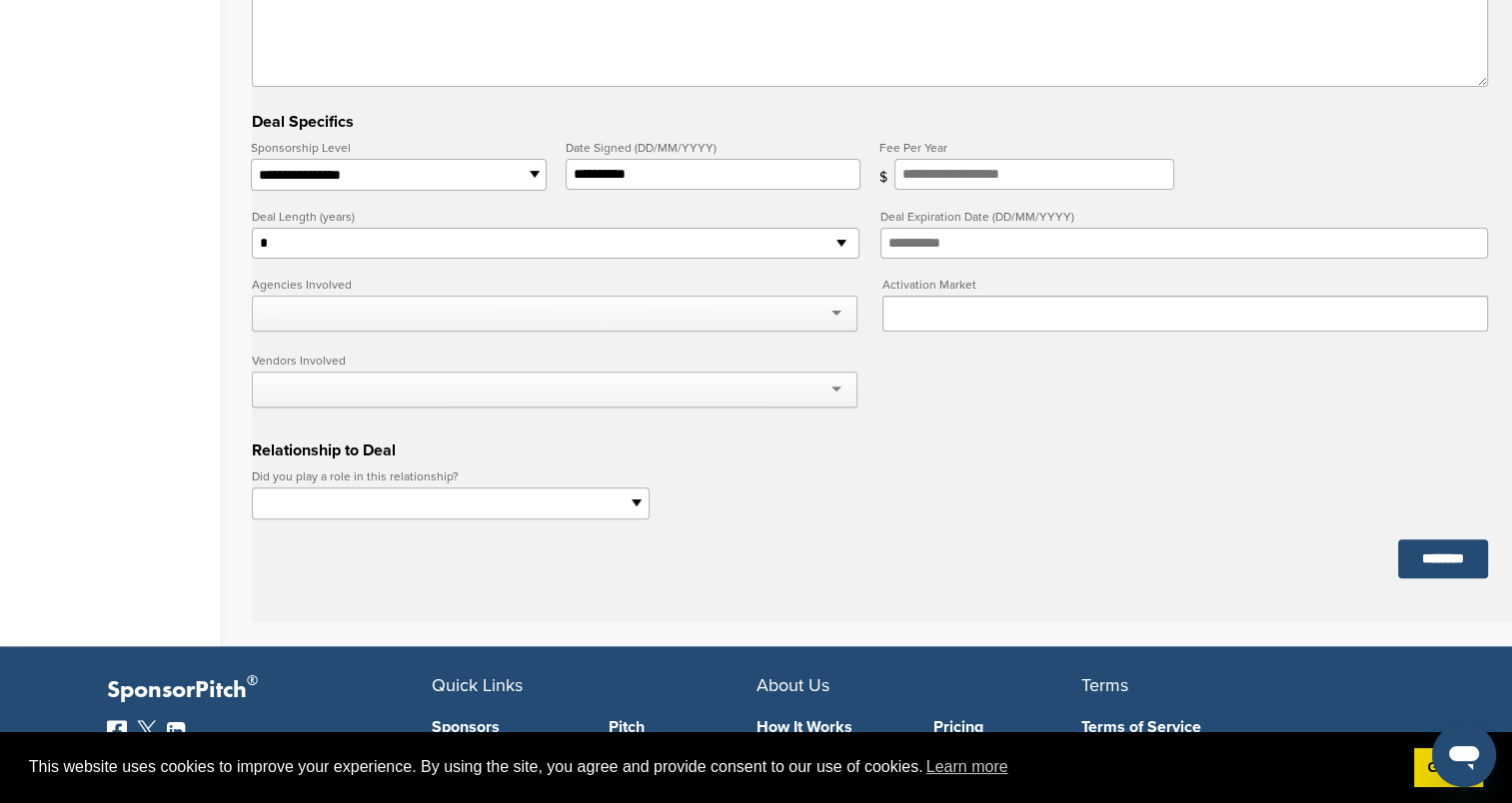 scroll, scrollTop: 599, scrollLeft: 0, axis: vertical 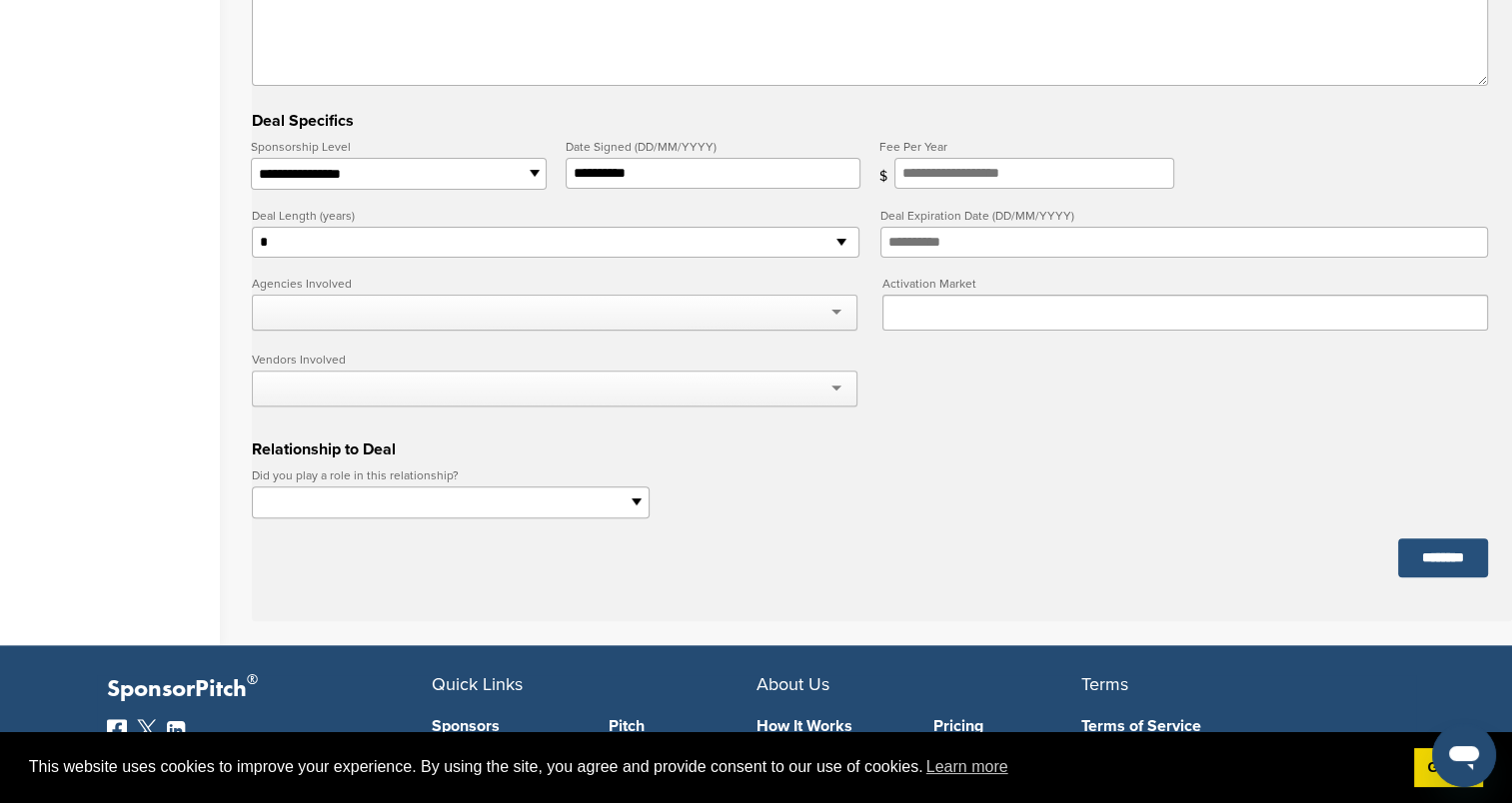 click on "********" at bounding box center [1443, 557] 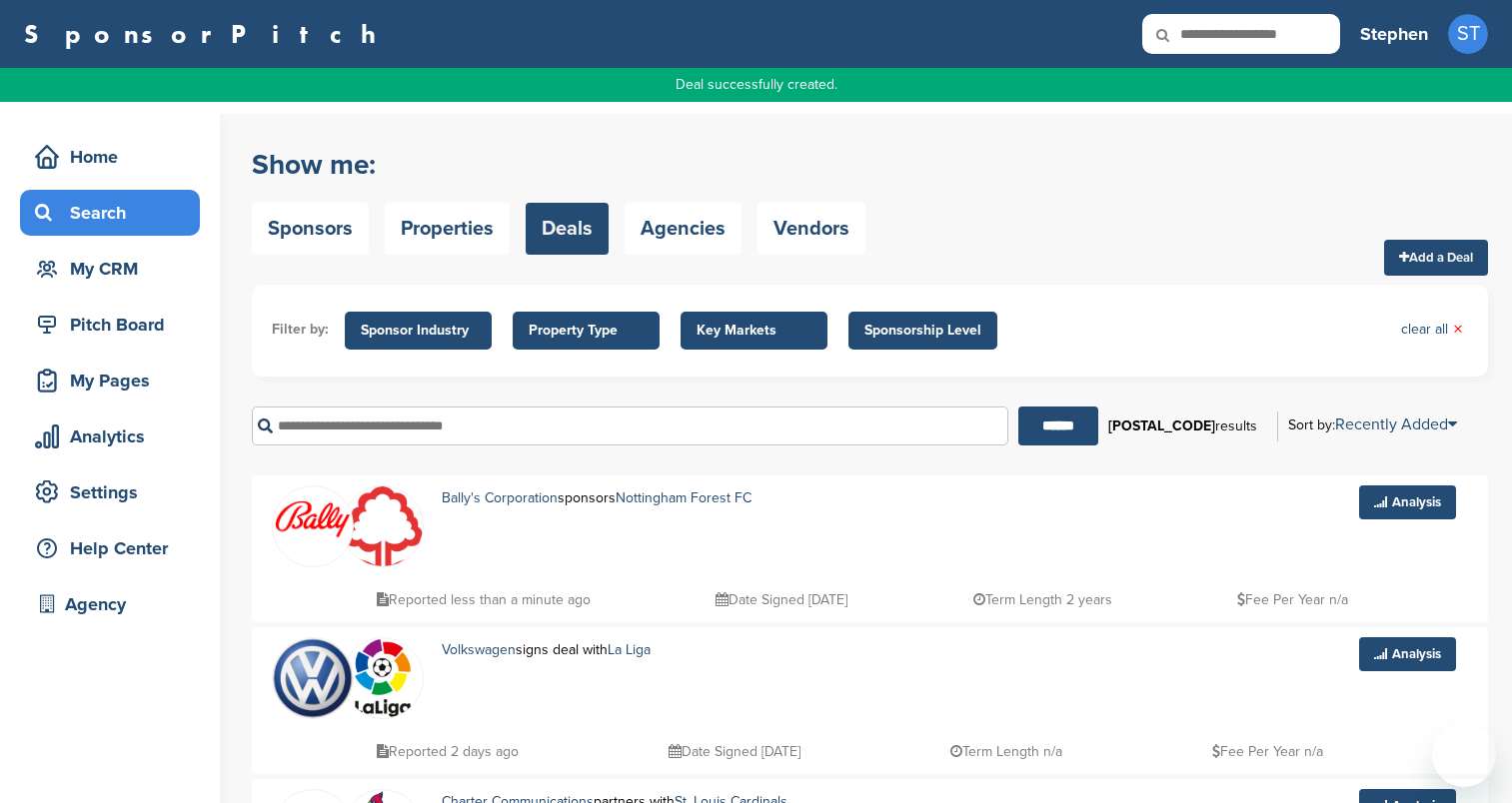 scroll, scrollTop: 0, scrollLeft: 0, axis: both 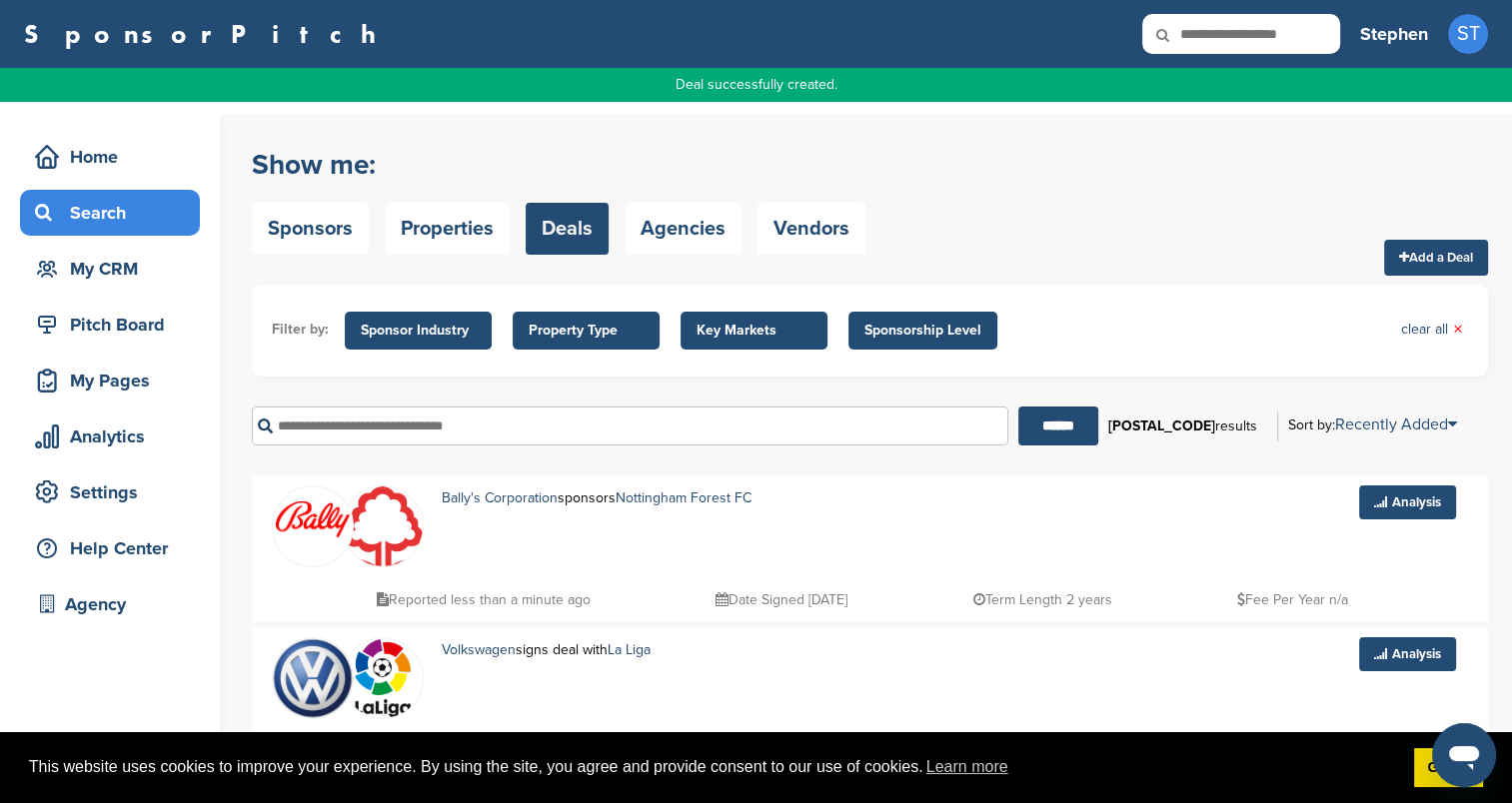 click at bounding box center (1176, 35) 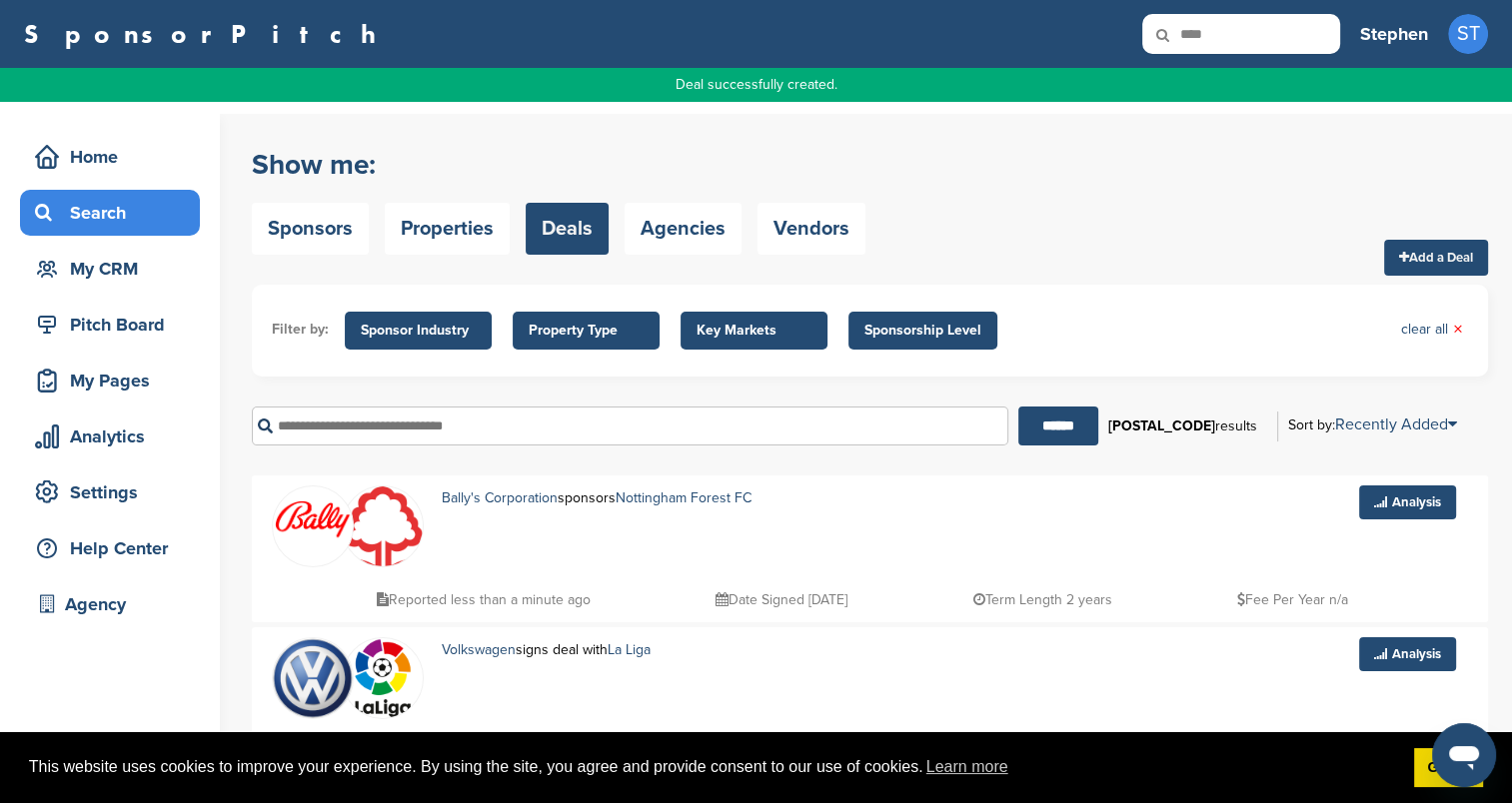 type on "****" 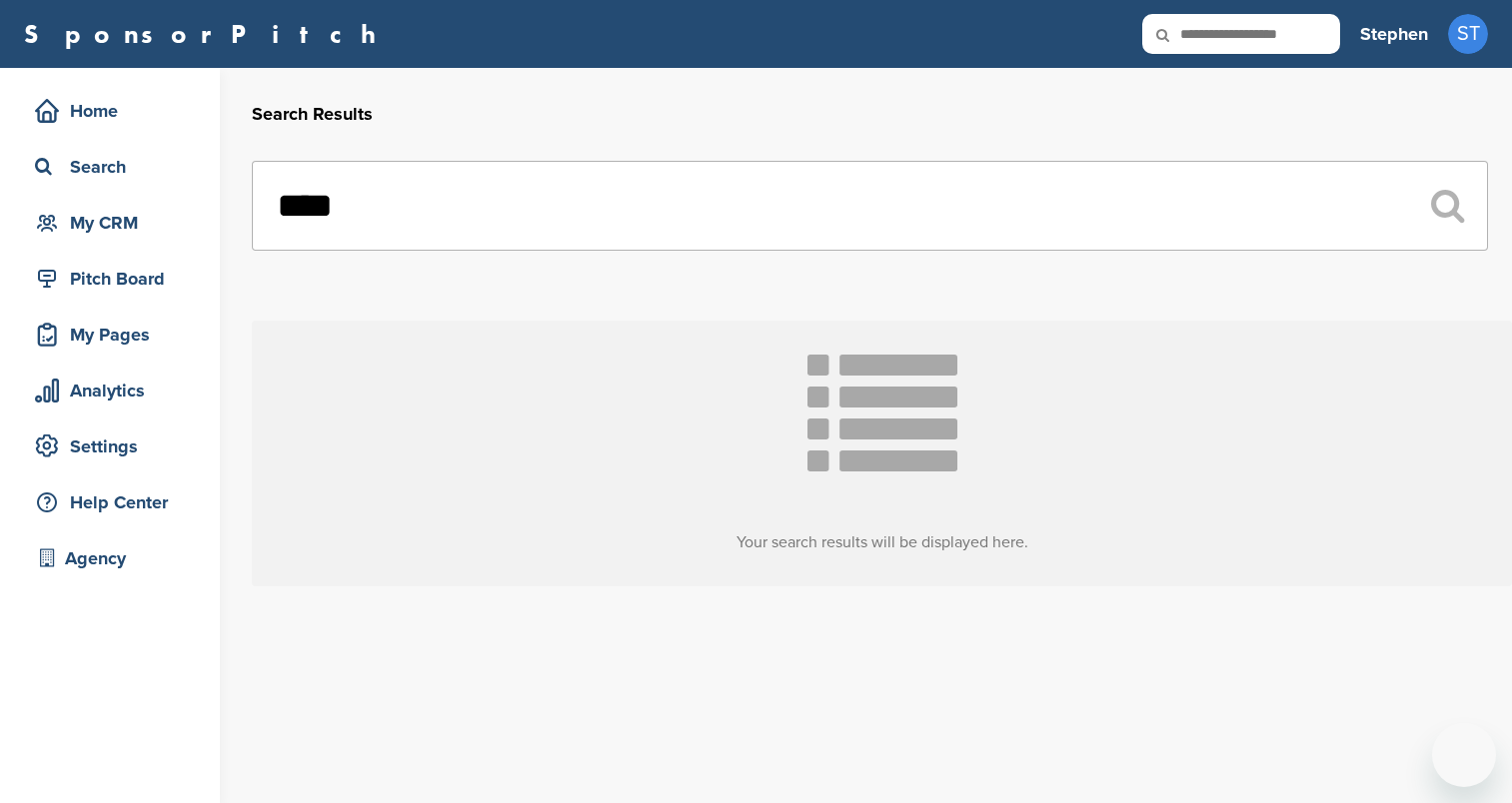 scroll, scrollTop: 0, scrollLeft: 0, axis: both 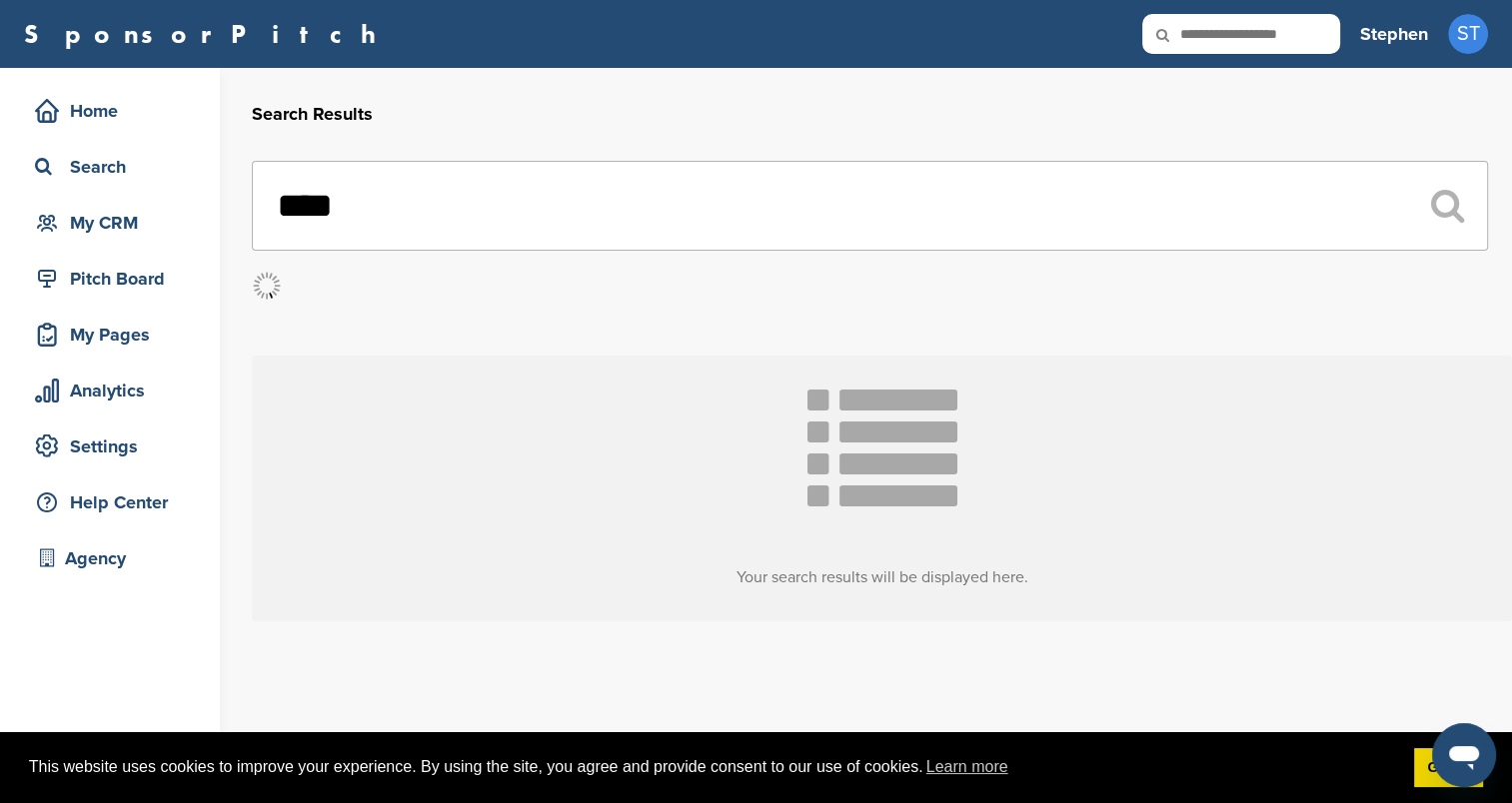 click on "****" at bounding box center (869, 206) 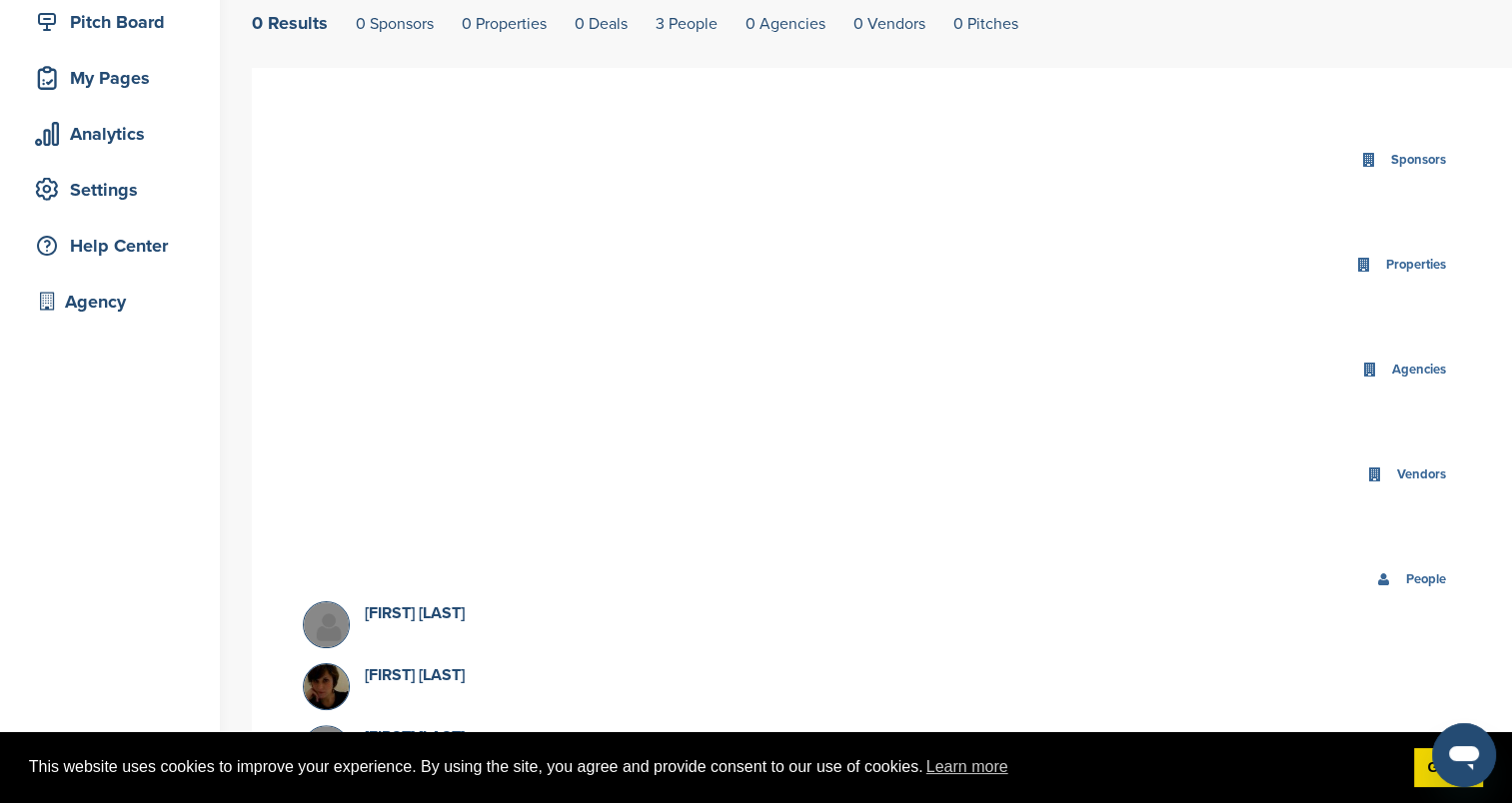 scroll, scrollTop: 0, scrollLeft: 0, axis: both 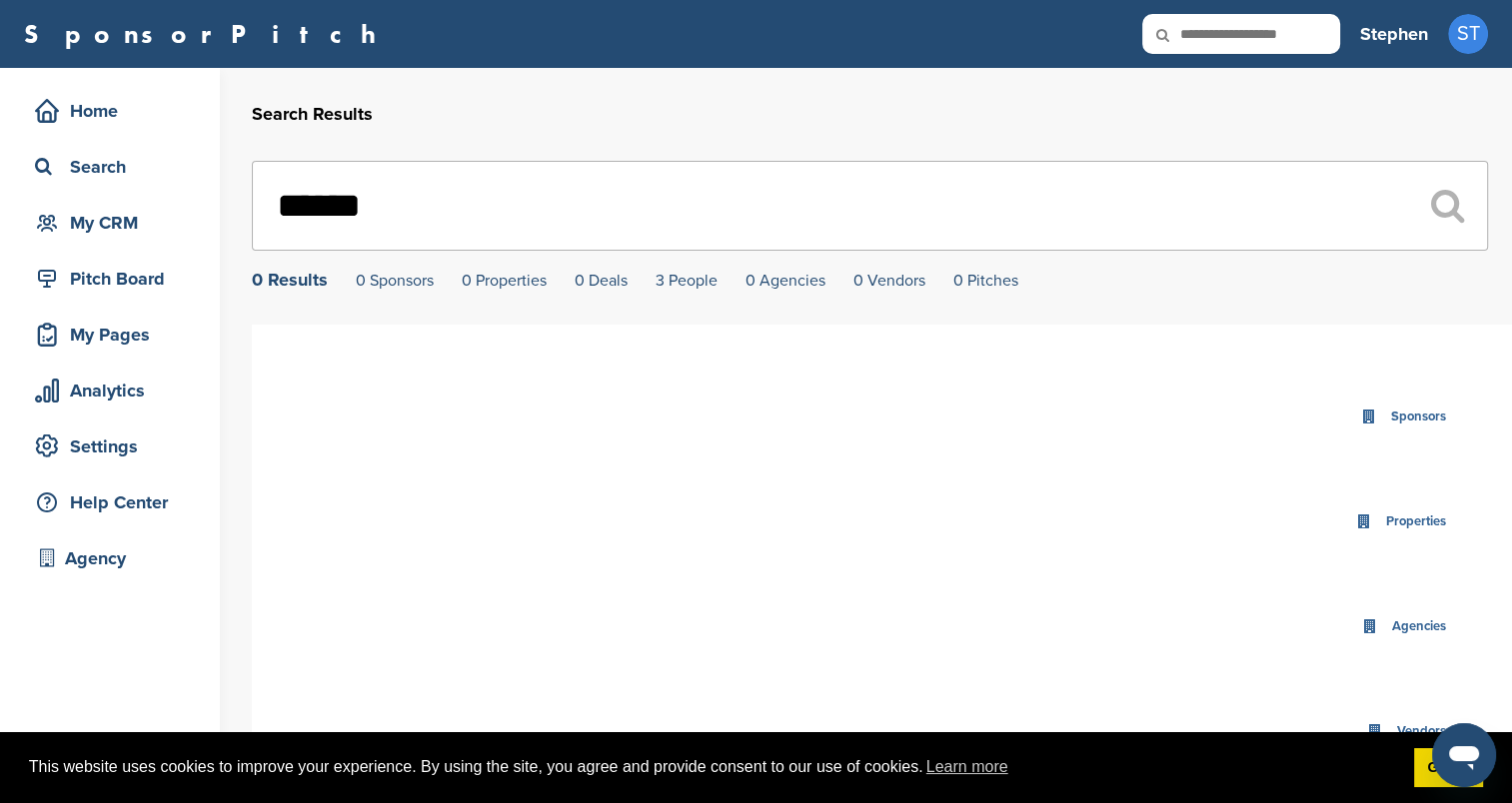 type on "******" 